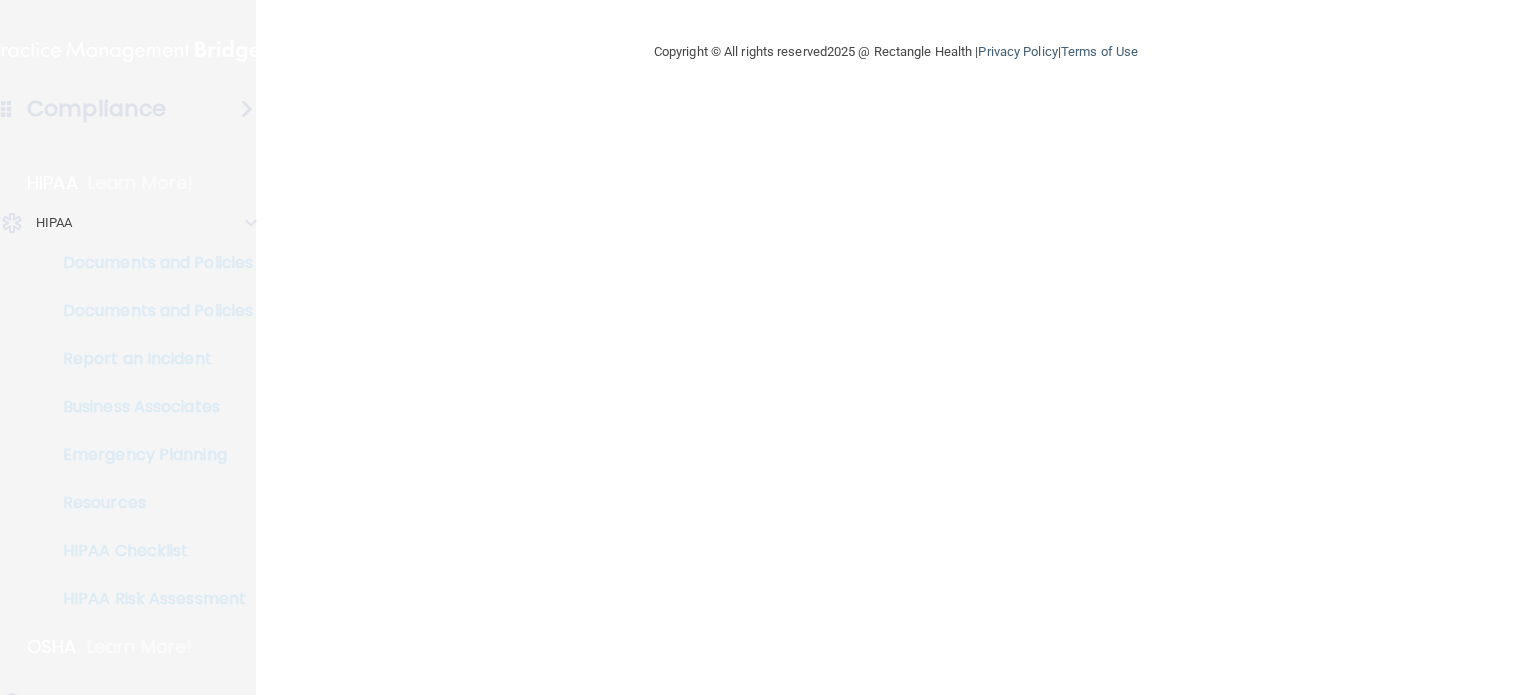 scroll, scrollTop: 0, scrollLeft: 0, axis: both 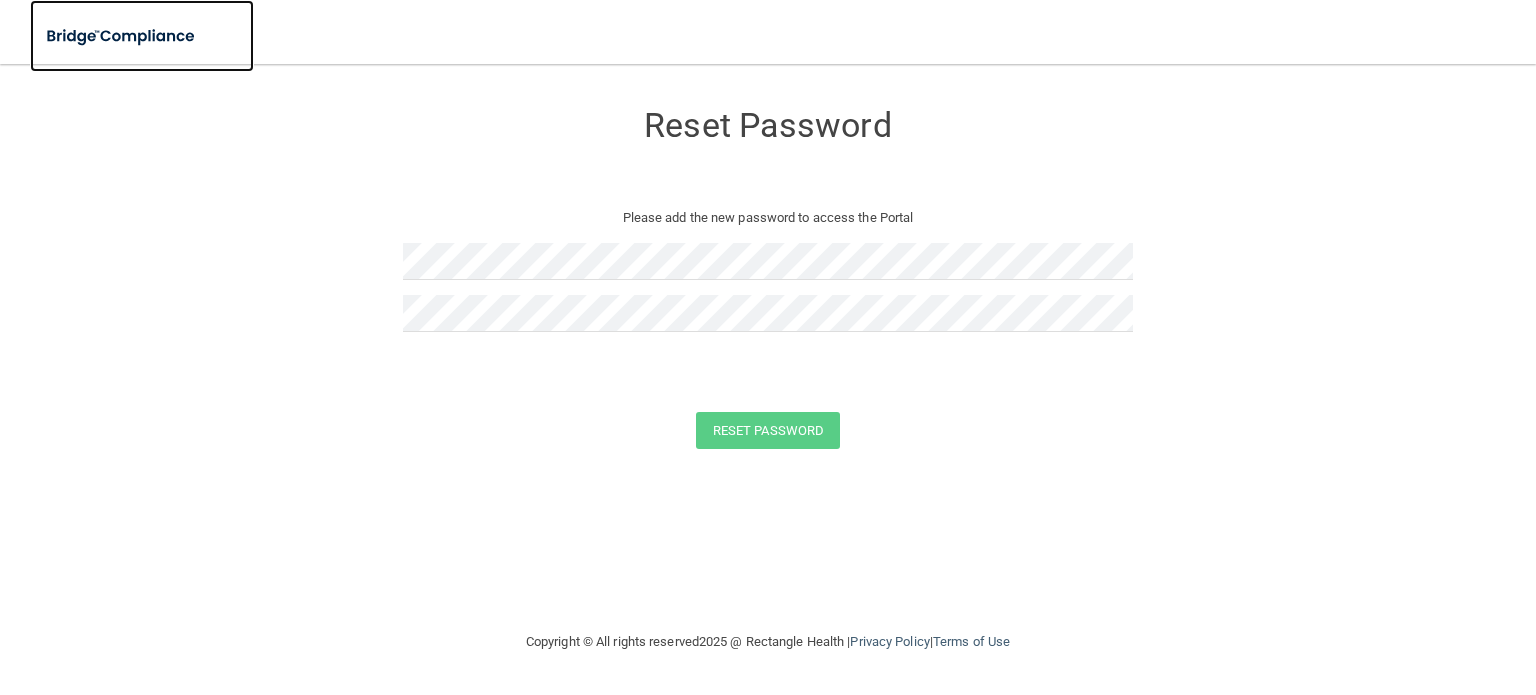 click at bounding box center [122, 36] 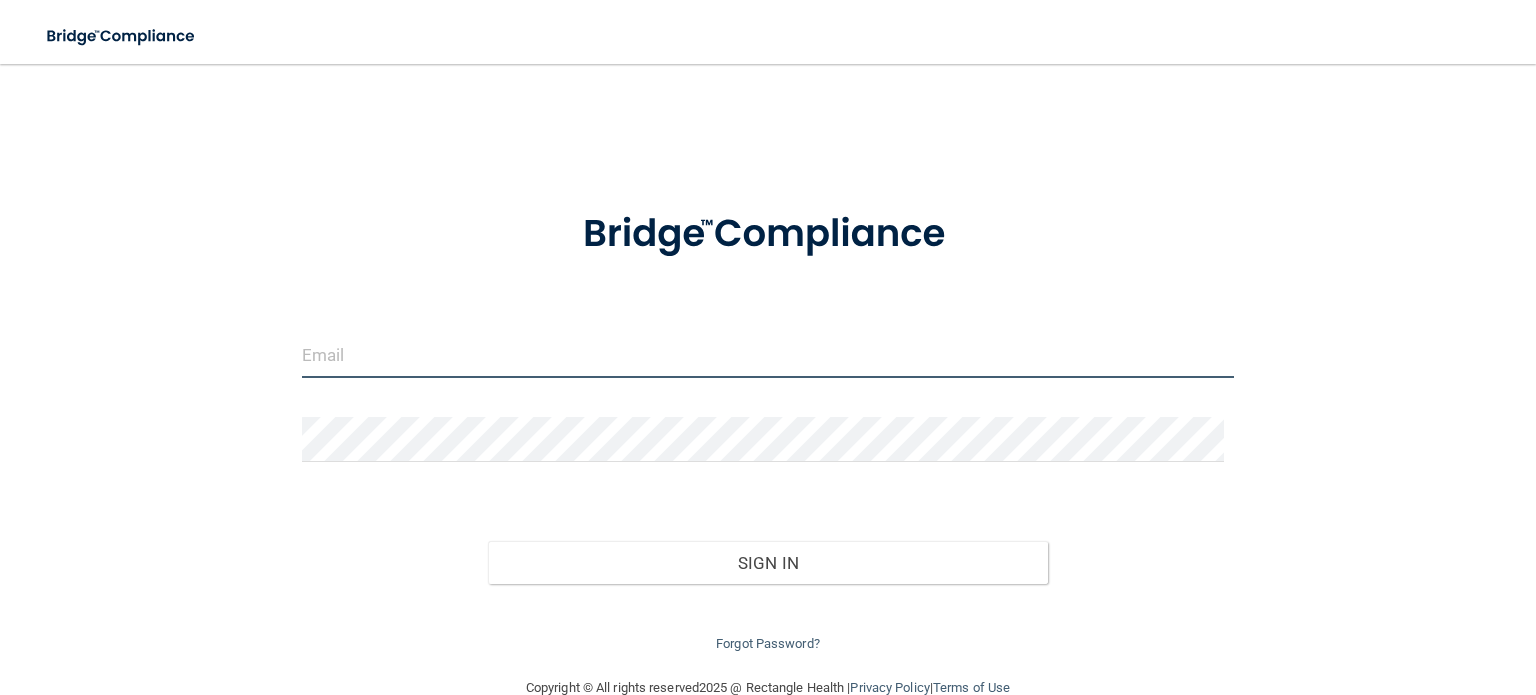 type on "[EMAIL]" 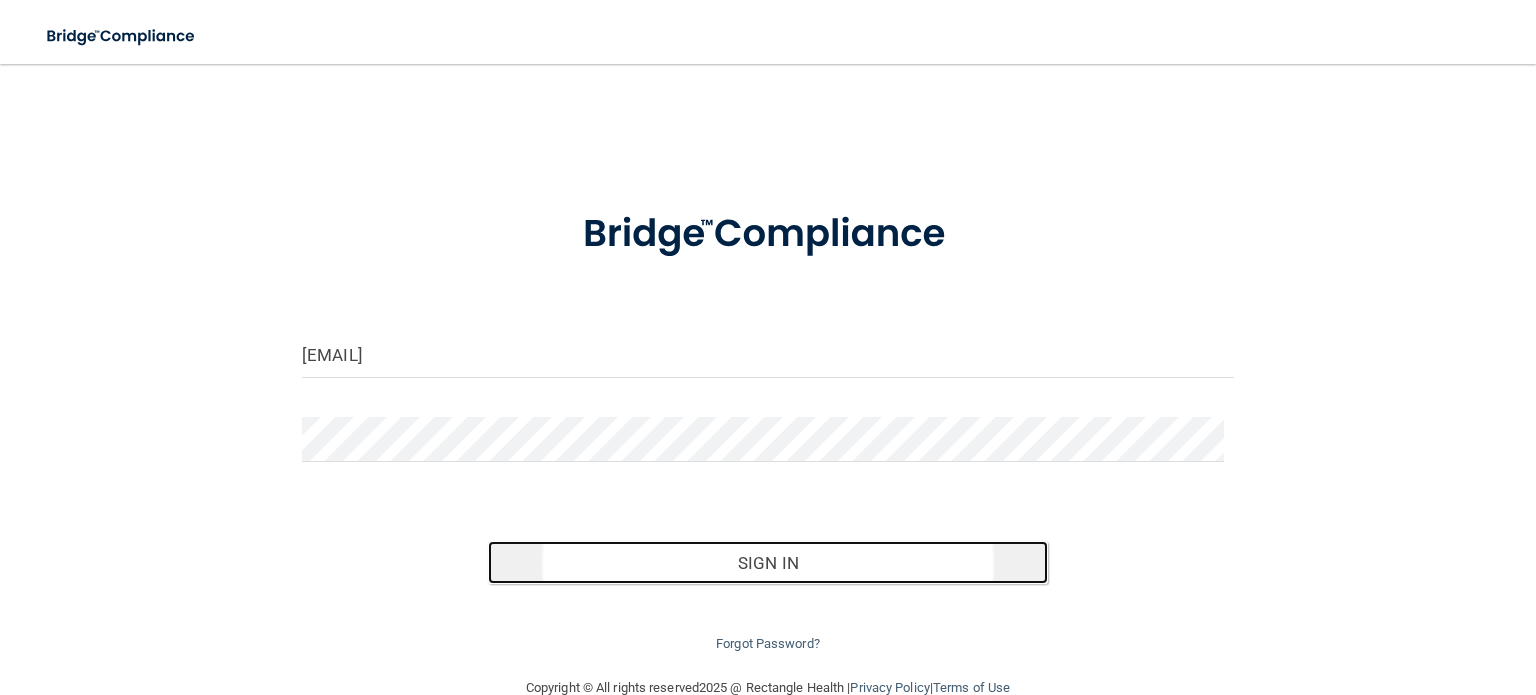 click on "Sign In" at bounding box center [767, 563] 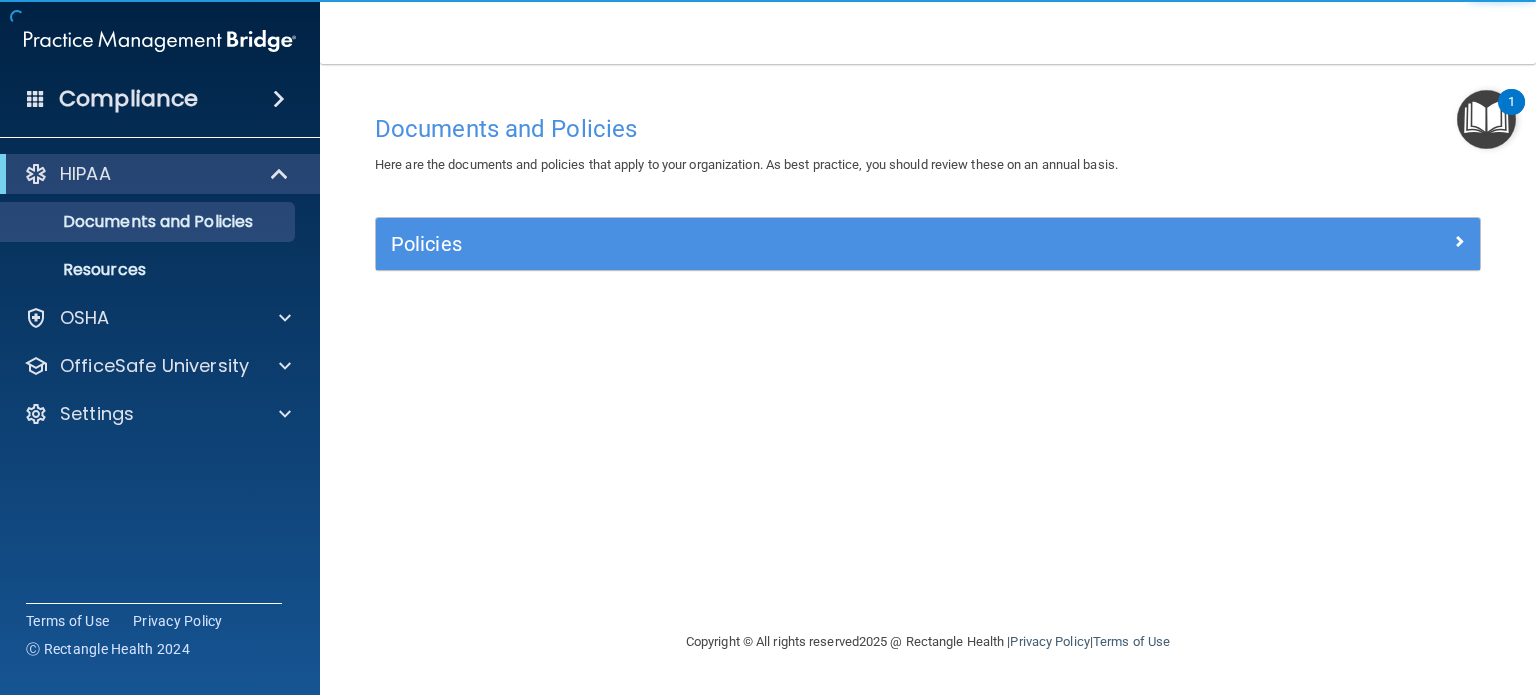 click at bounding box center [1486, 119] 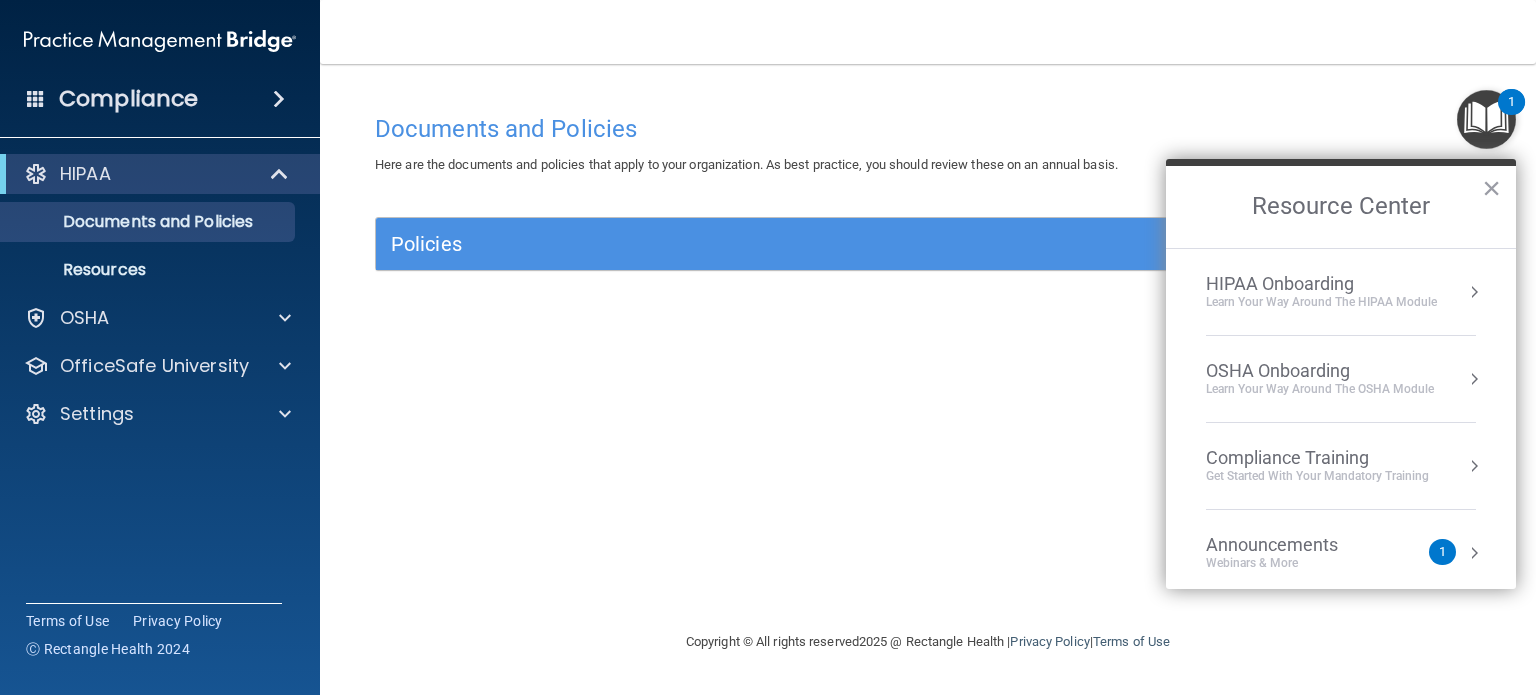 click on "Learn Your Way around the HIPAA module" at bounding box center [1321, 302] 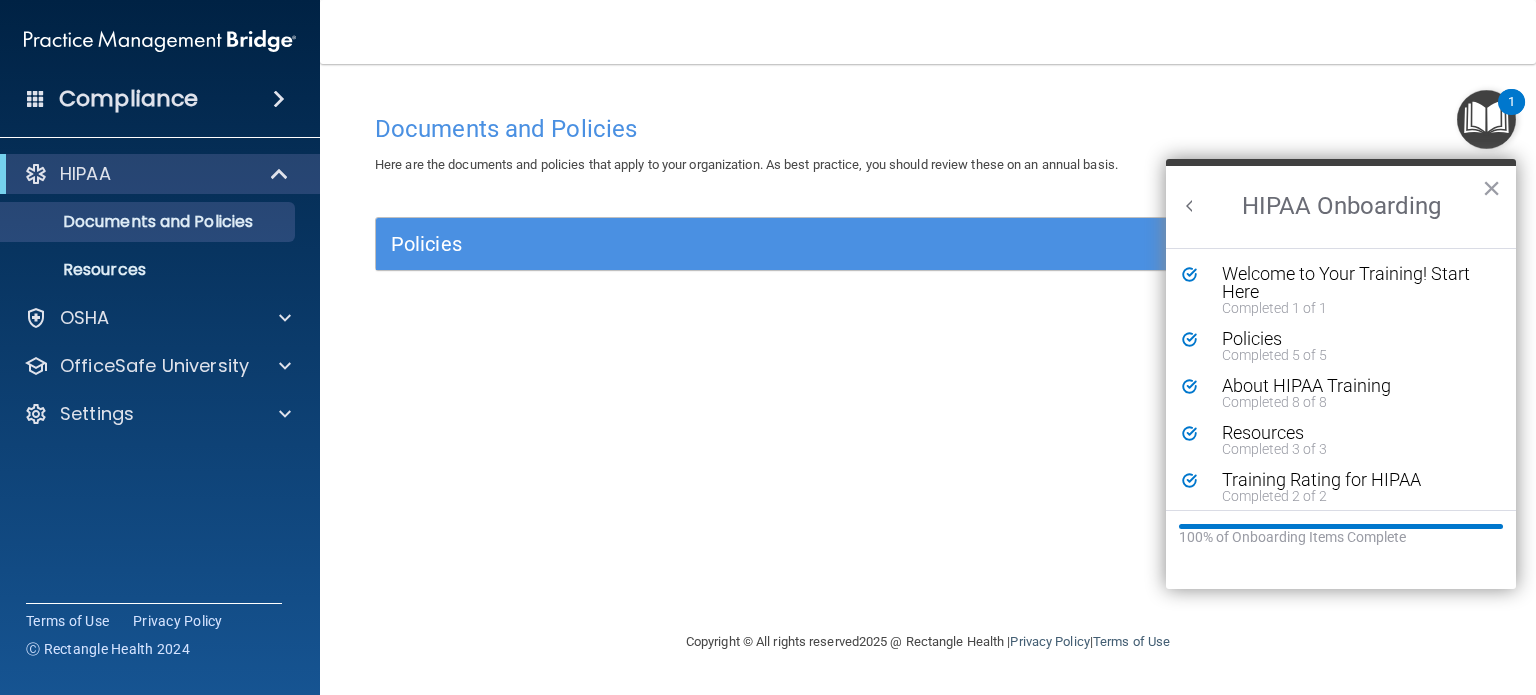scroll, scrollTop: 0, scrollLeft: 0, axis: both 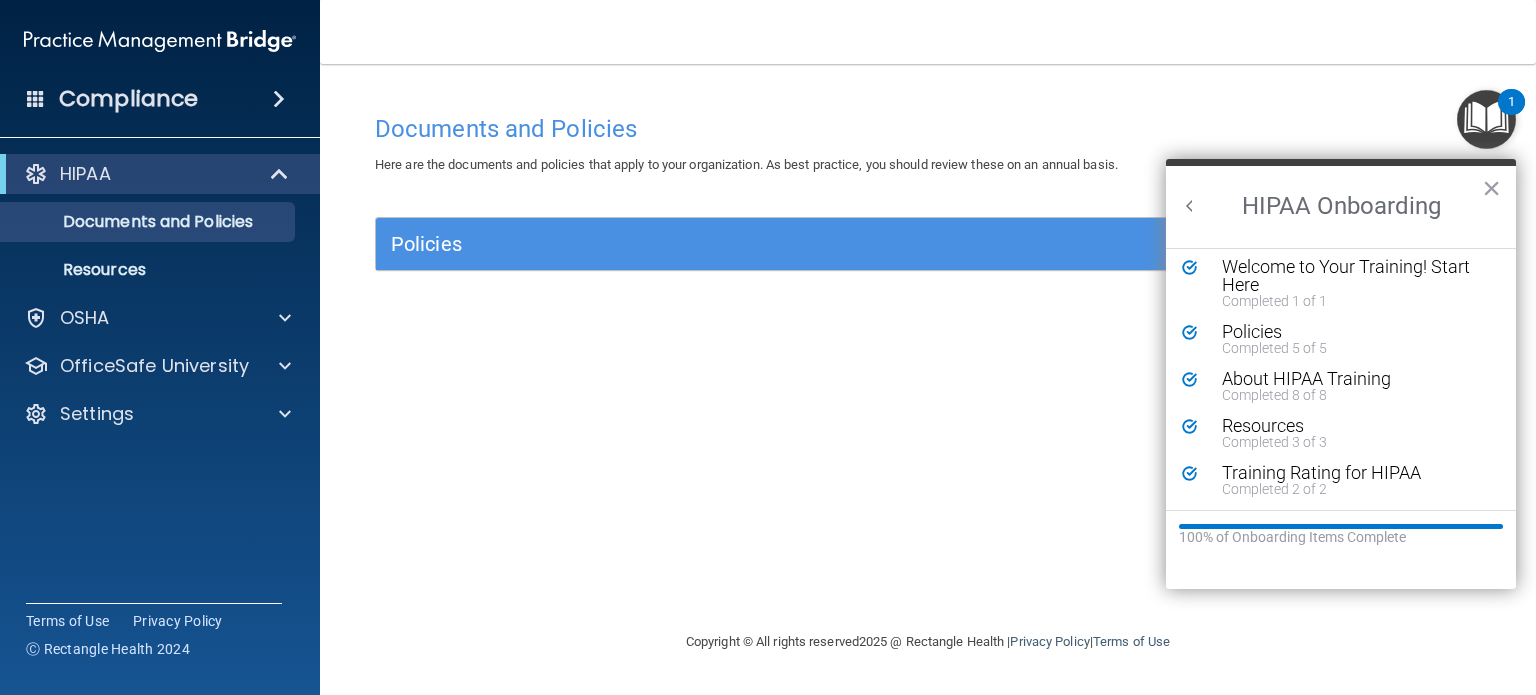 click at bounding box center [1190, 206] 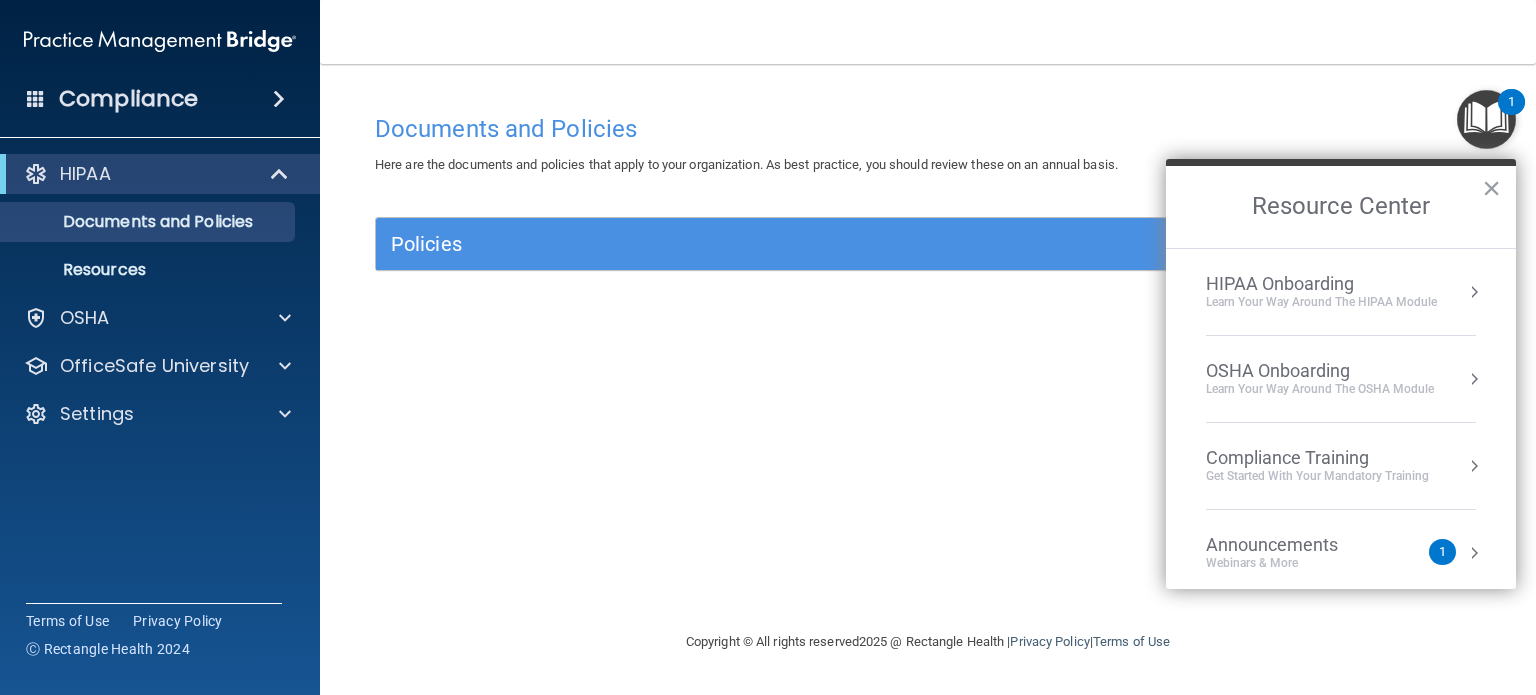 click on "OSHA Onboarding" at bounding box center [1320, 371] 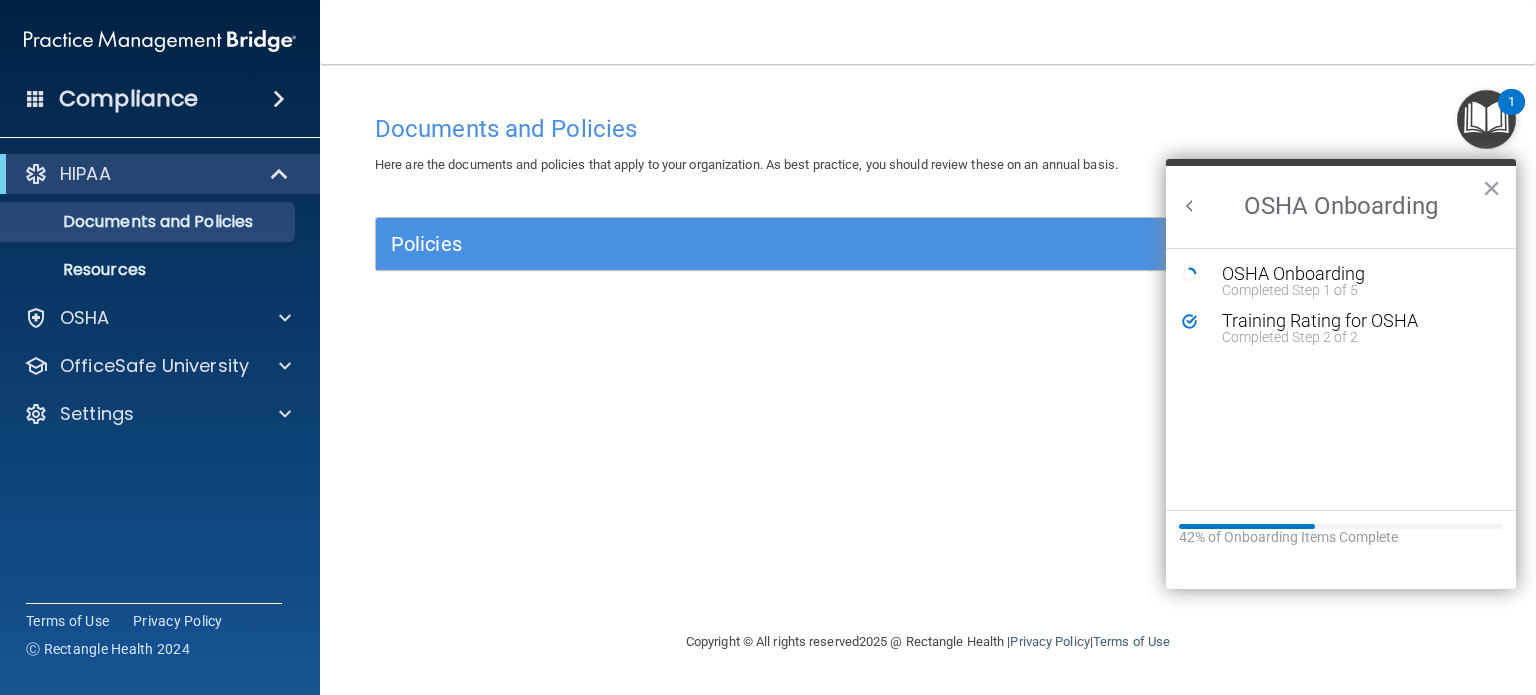 scroll, scrollTop: 0, scrollLeft: 0, axis: both 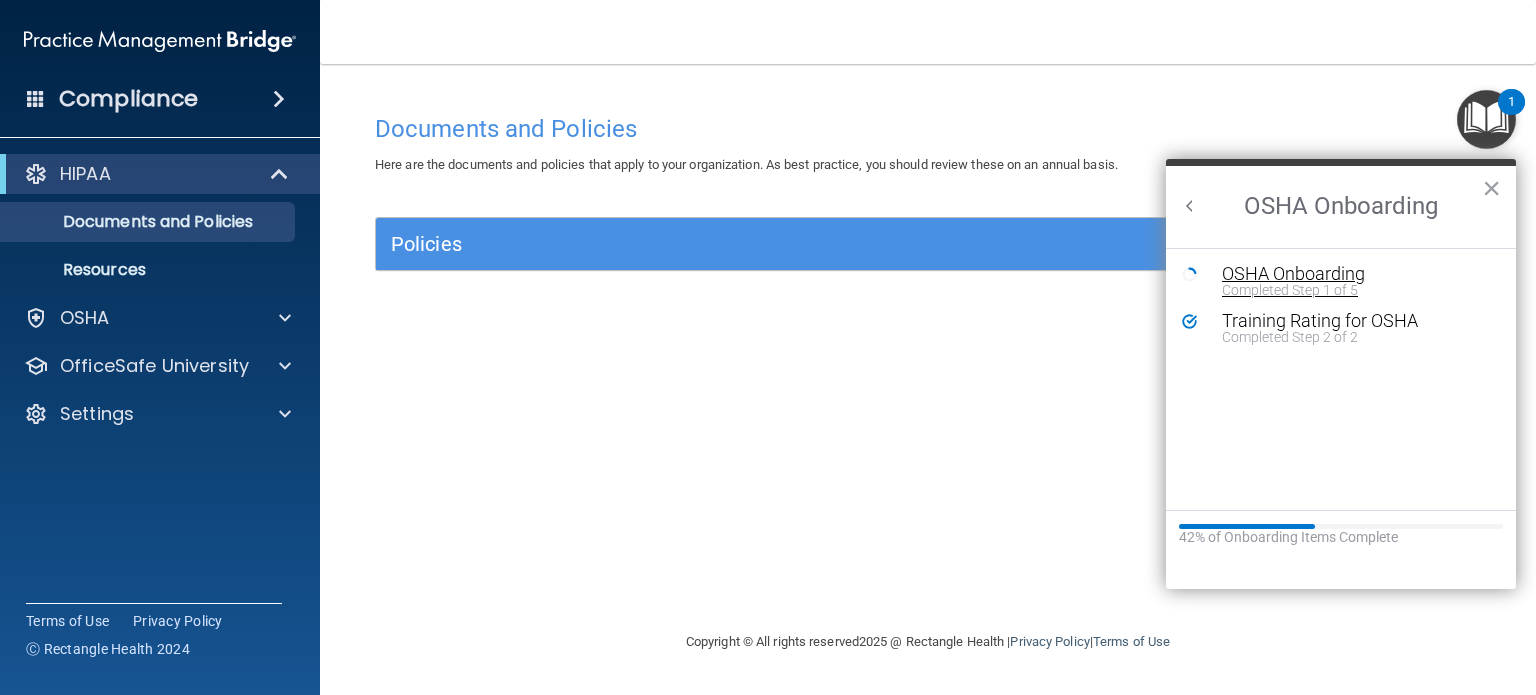click on "OSHA Onboarding" at bounding box center (1356, 274) 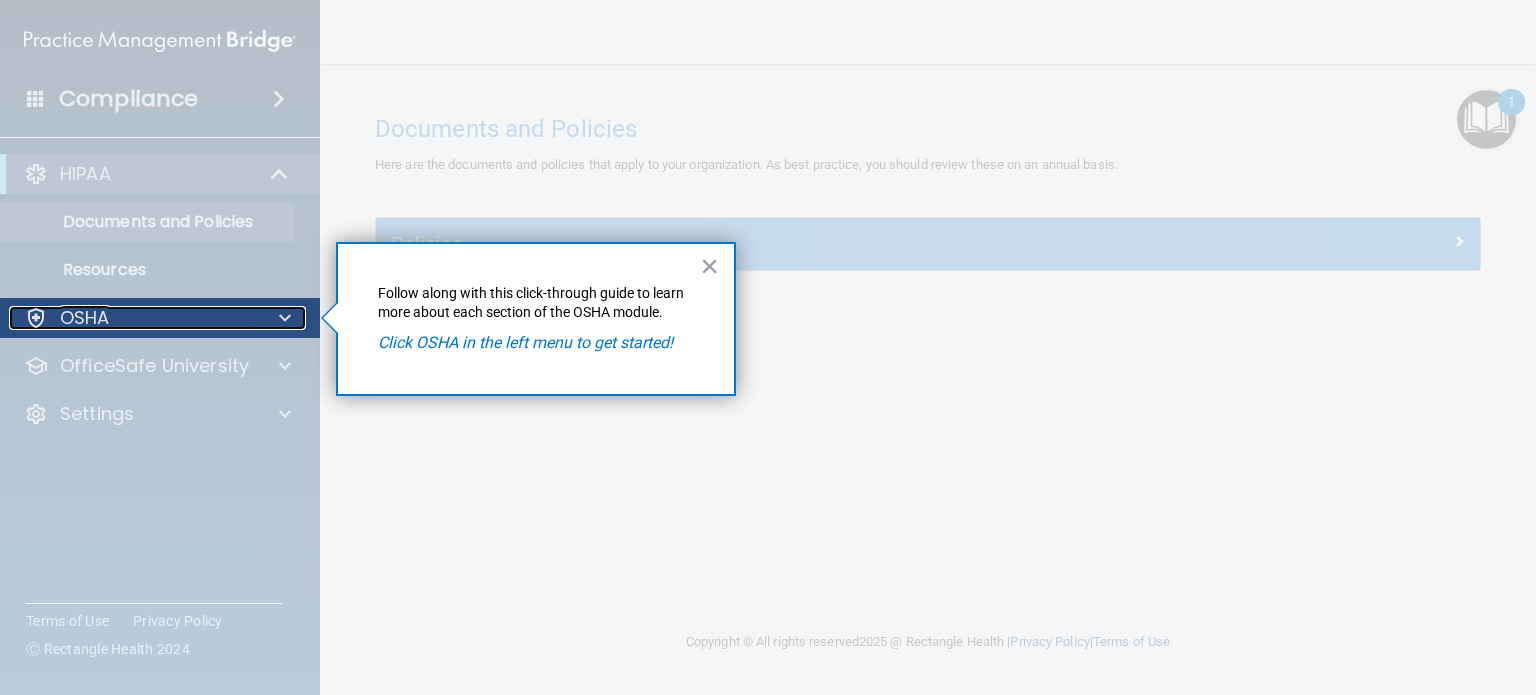 click on "OSHA" at bounding box center [133, 318] 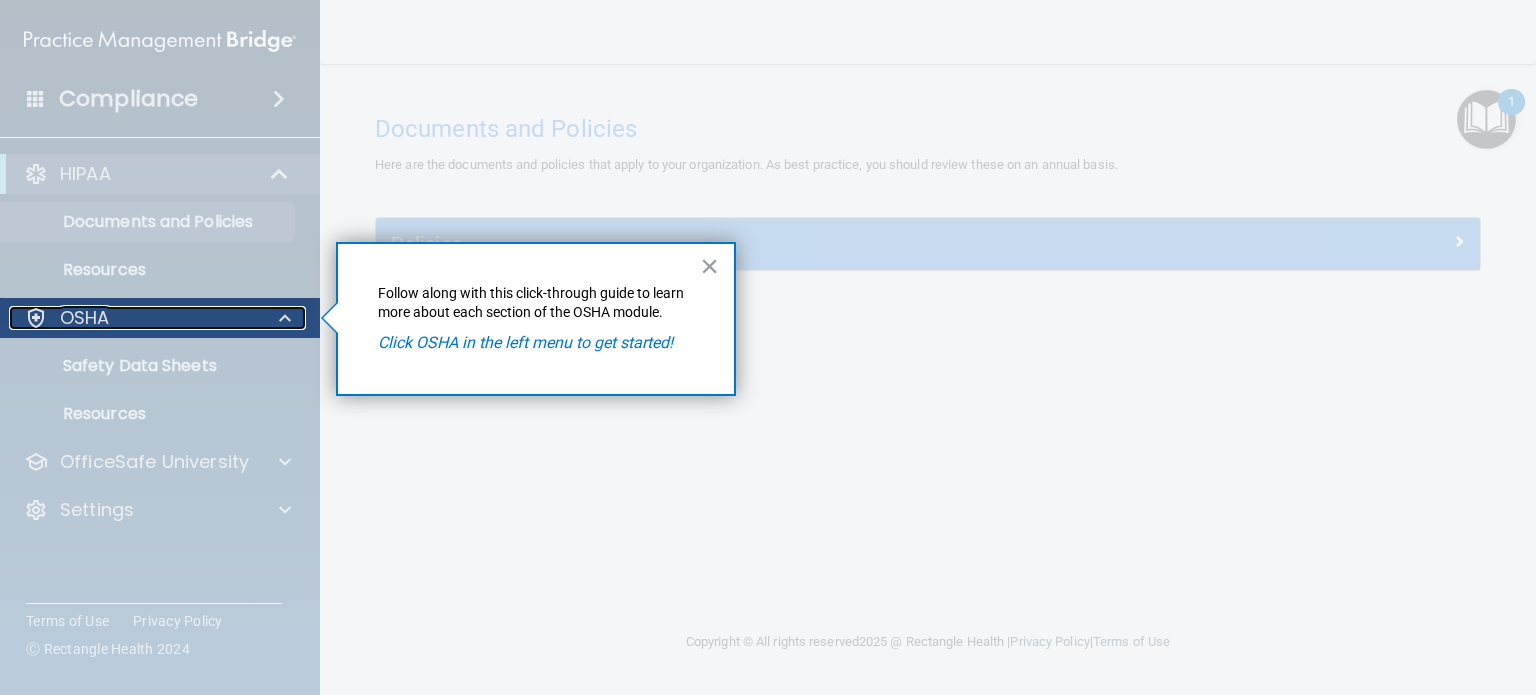 click on "OSHA" at bounding box center (85, 318) 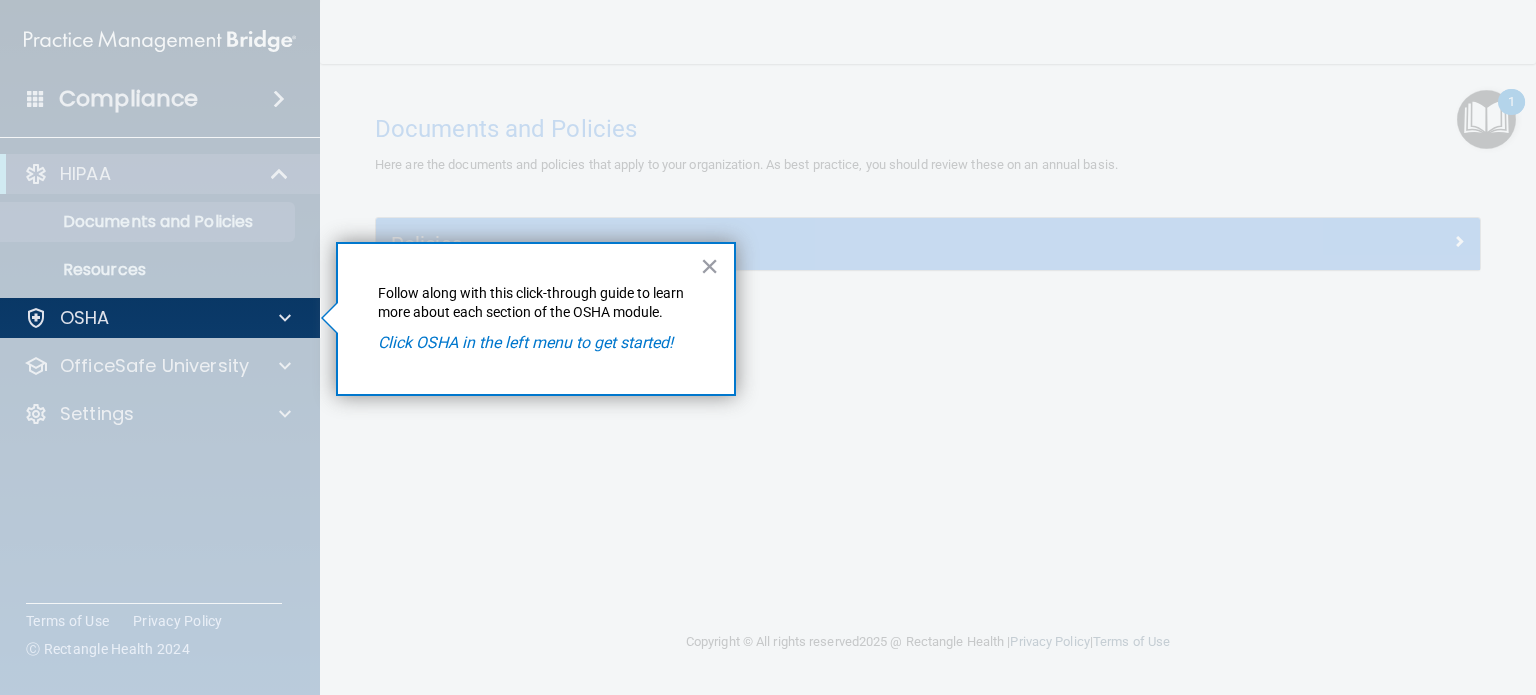 click on "Click OSHA in the left menu to get started!" at bounding box center [525, 342] 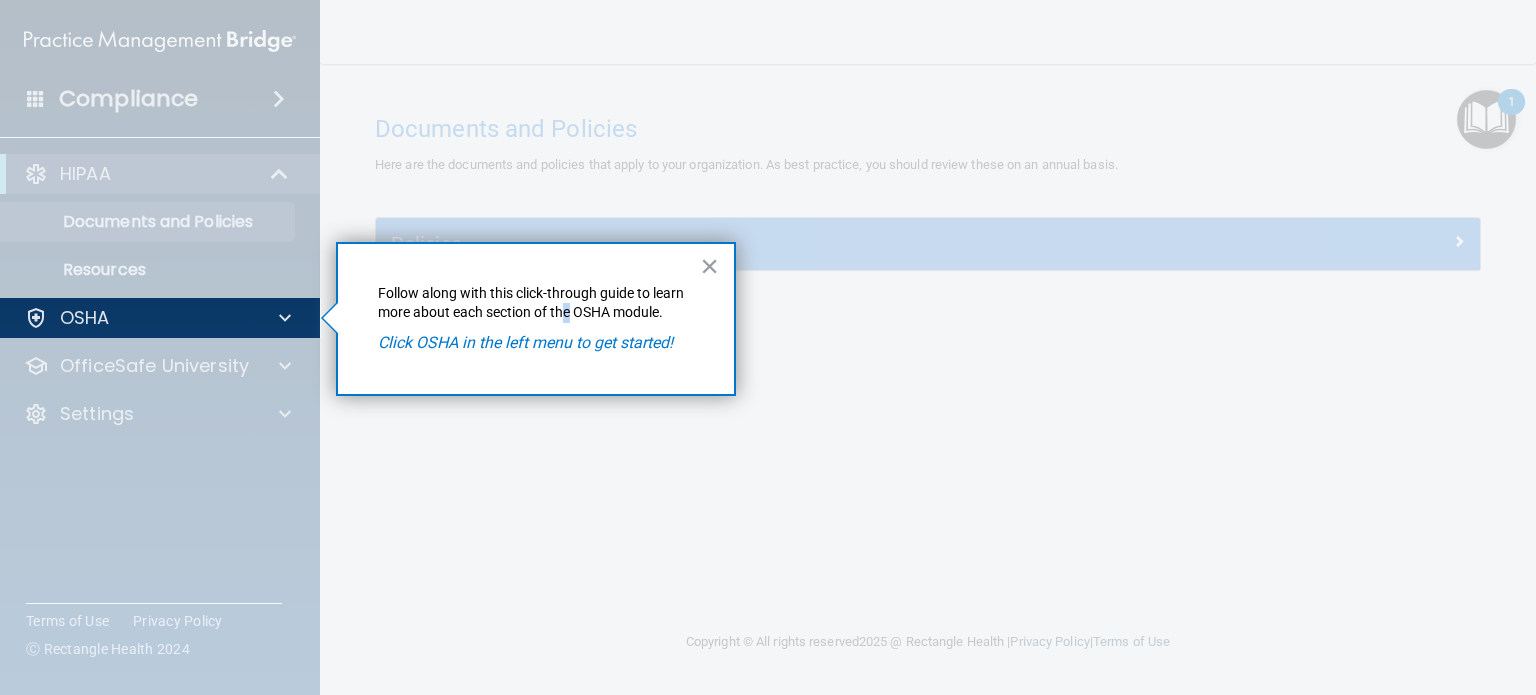 click on "Follow along with this click-through guide to learn more about each section of the OSHA module." at bounding box center (536, 303) 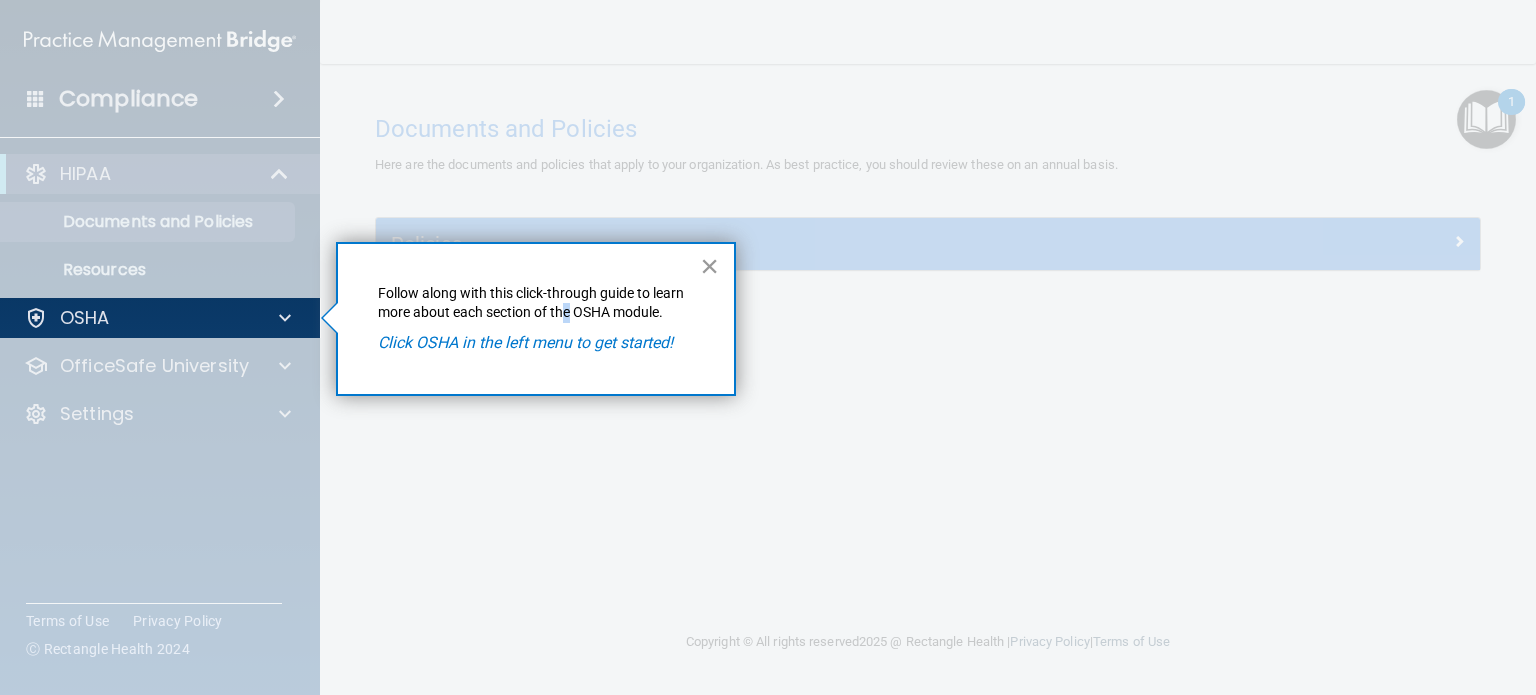 click on "×" at bounding box center [709, 266] 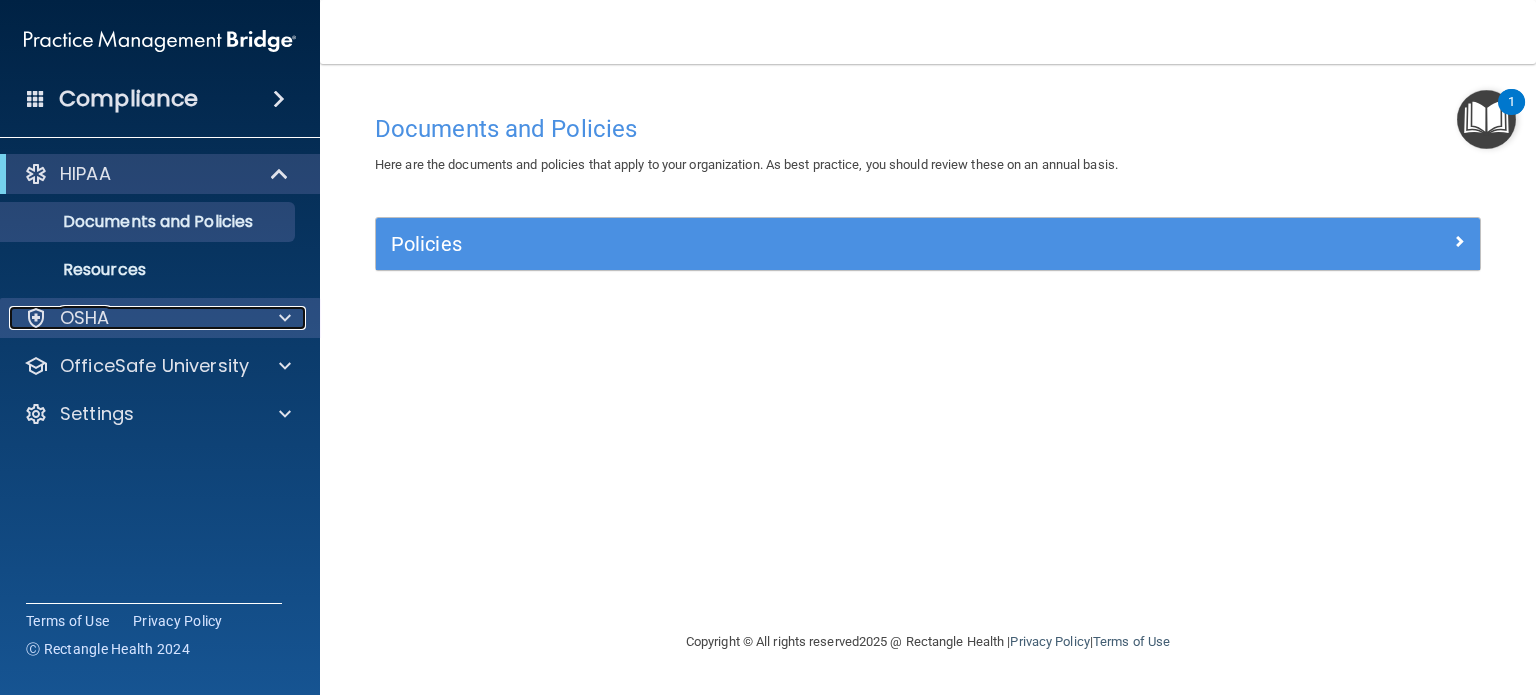 click on "OSHA" at bounding box center [133, 318] 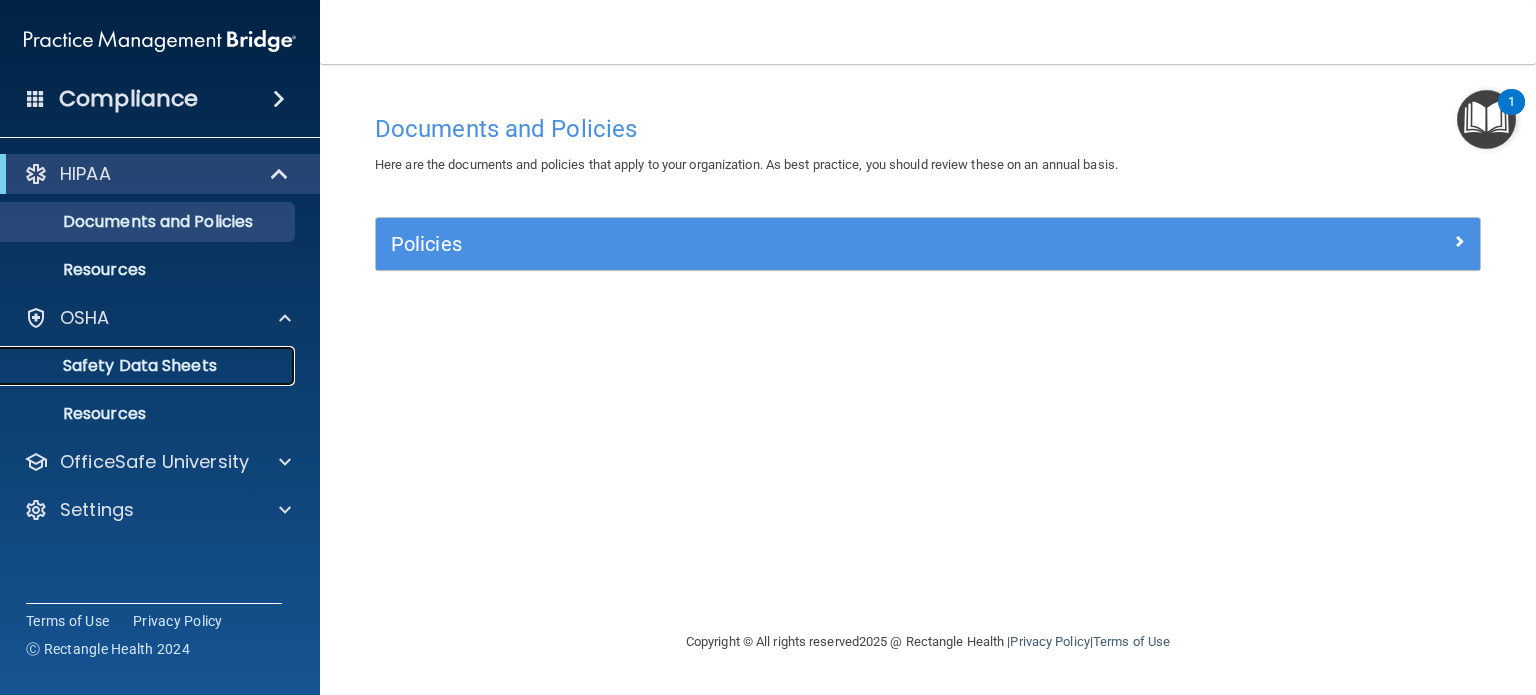 click on "Safety Data Sheets" at bounding box center (149, 366) 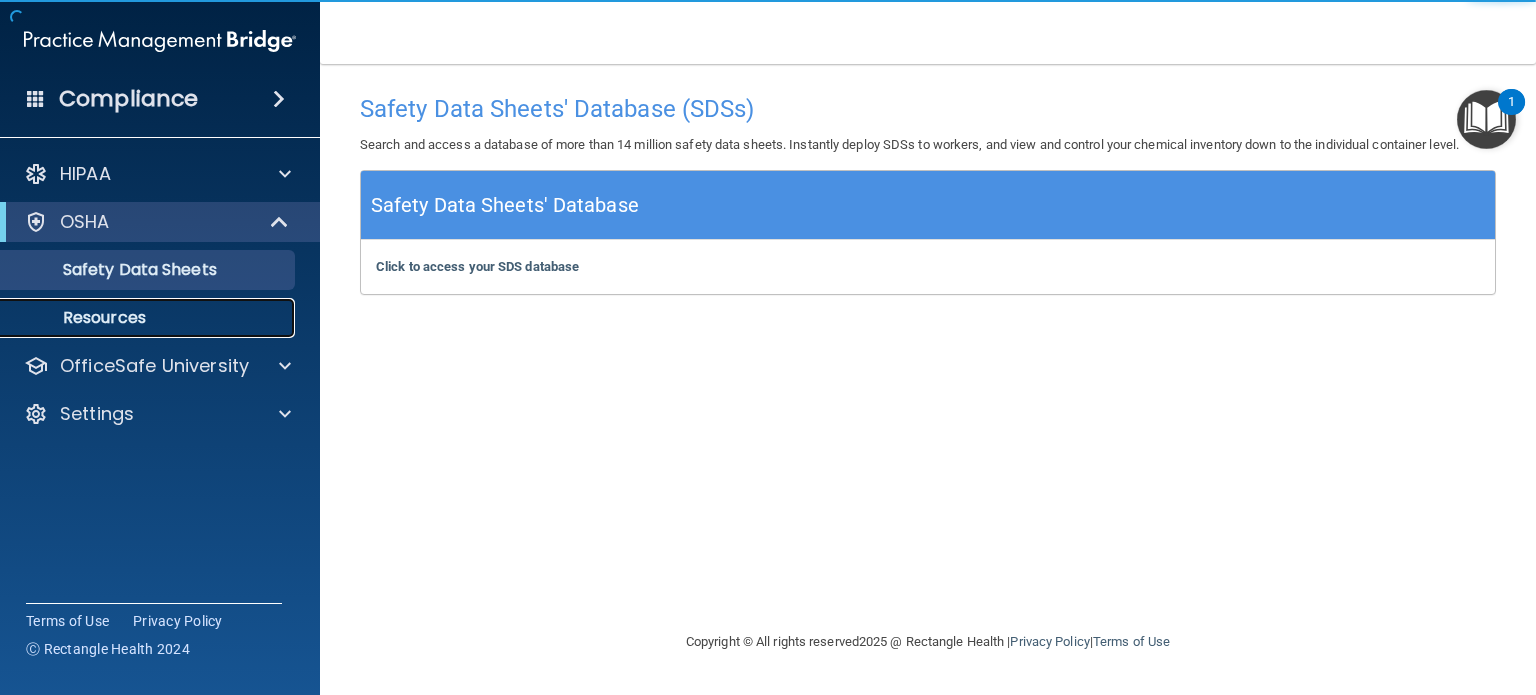 click on "Resources" at bounding box center (149, 318) 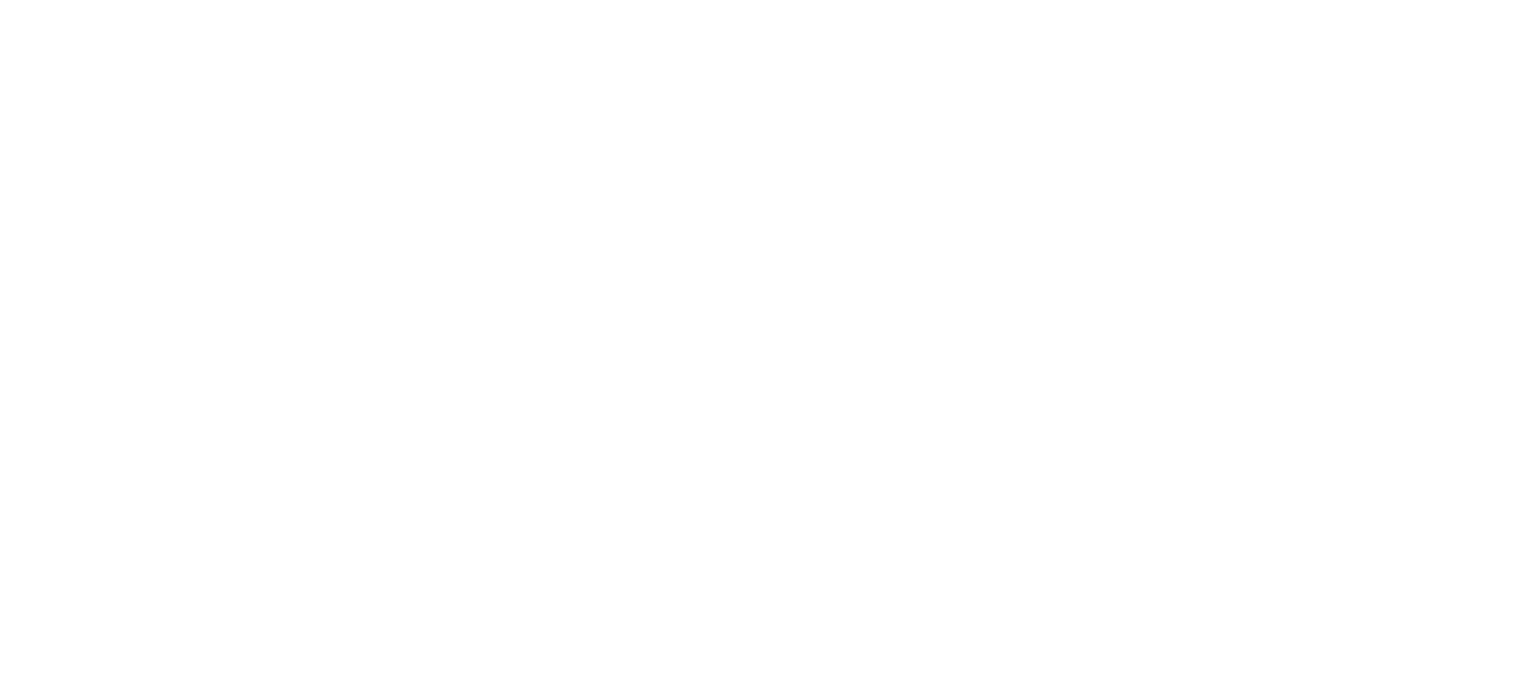 scroll, scrollTop: 0, scrollLeft: 0, axis: both 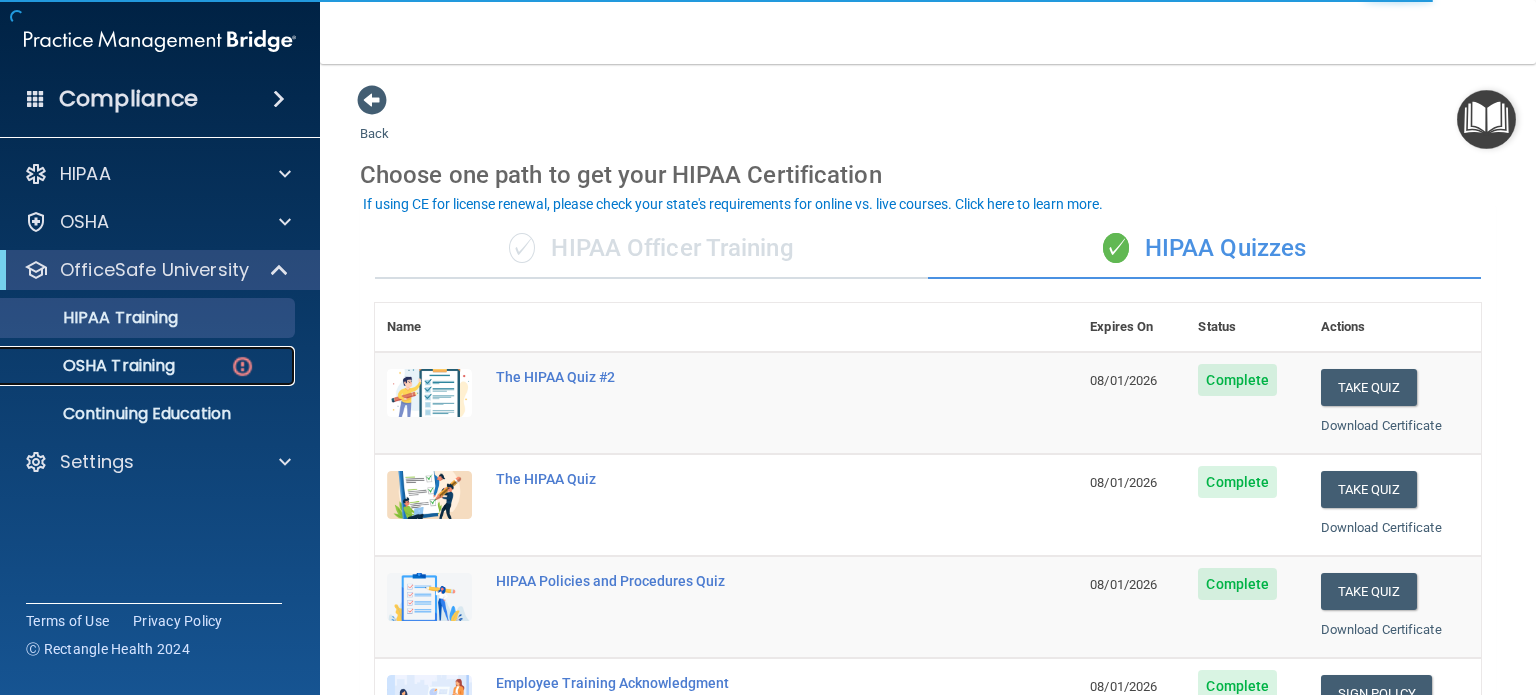 click on "OSHA Training" at bounding box center [94, 366] 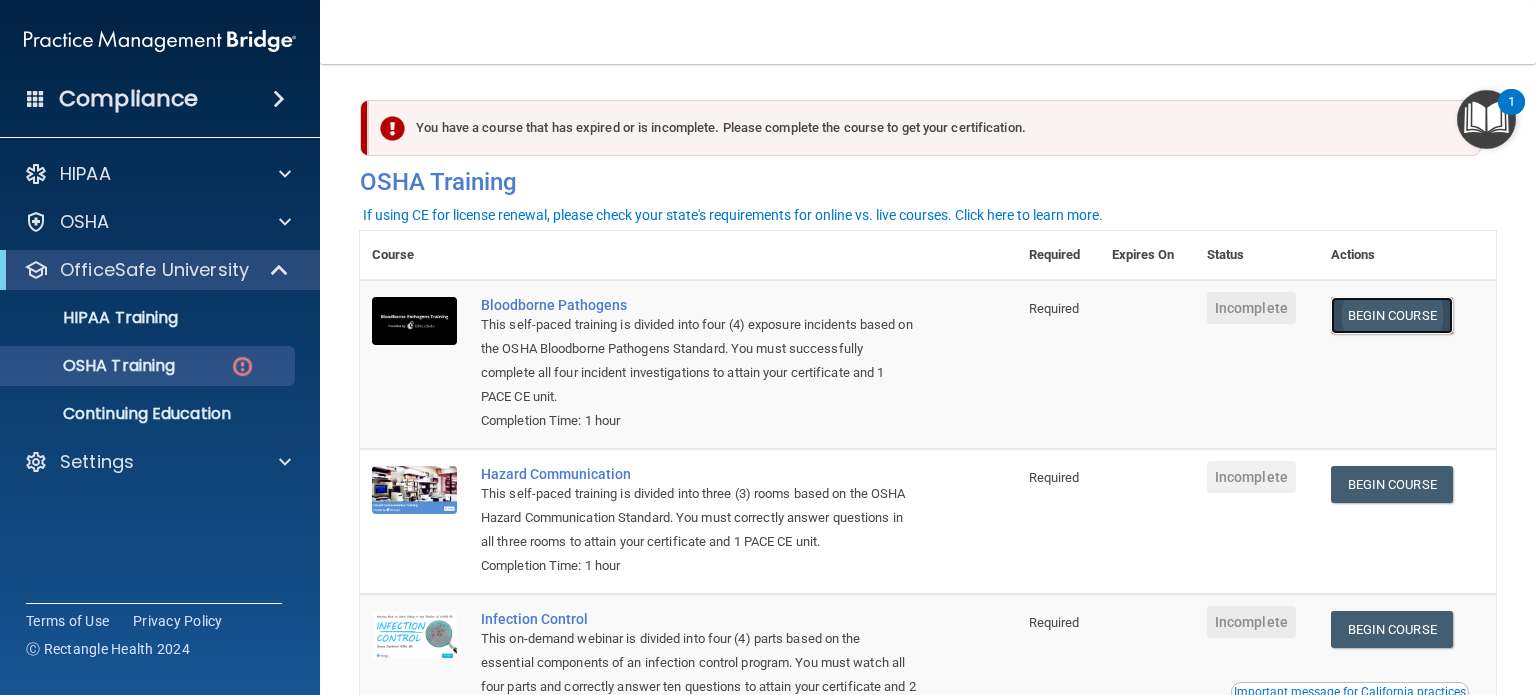 click on "Begin Course" at bounding box center (1392, 315) 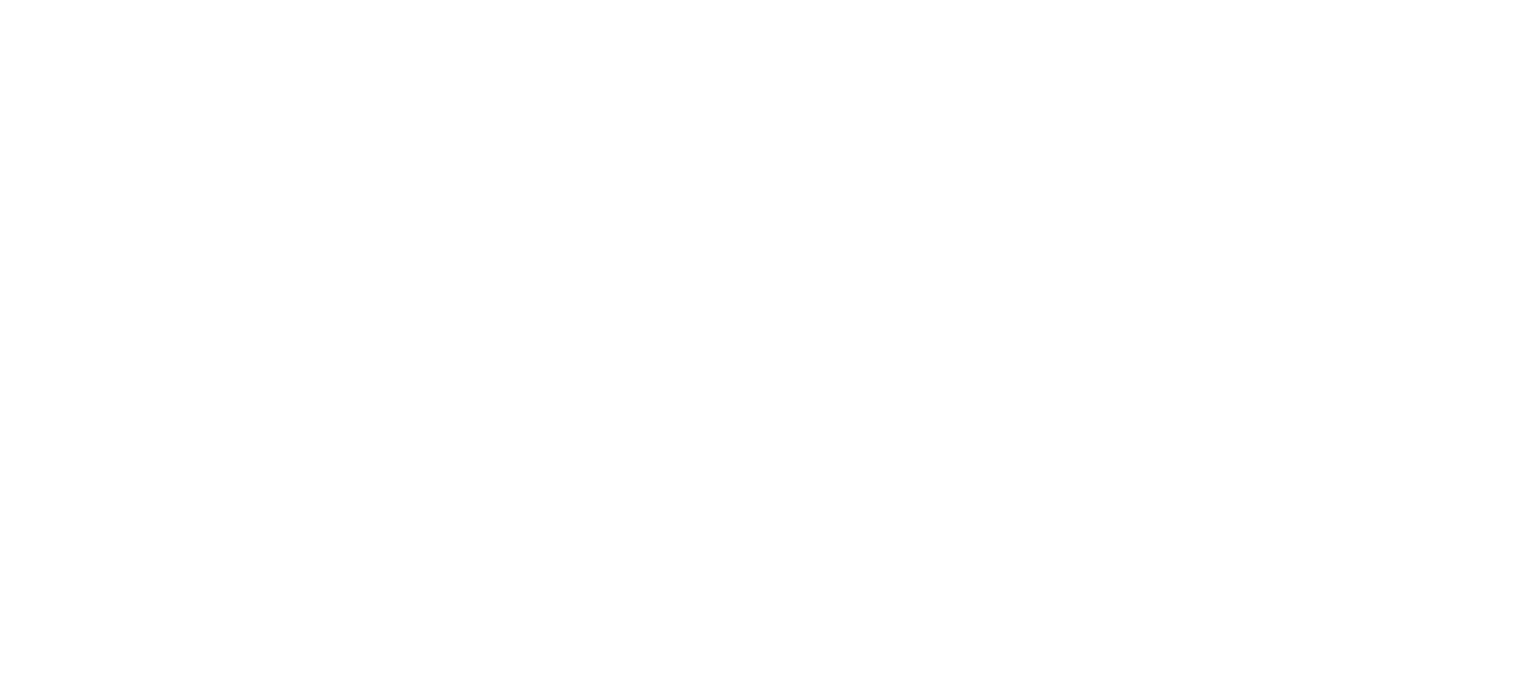 scroll, scrollTop: 0, scrollLeft: 0, axis: both 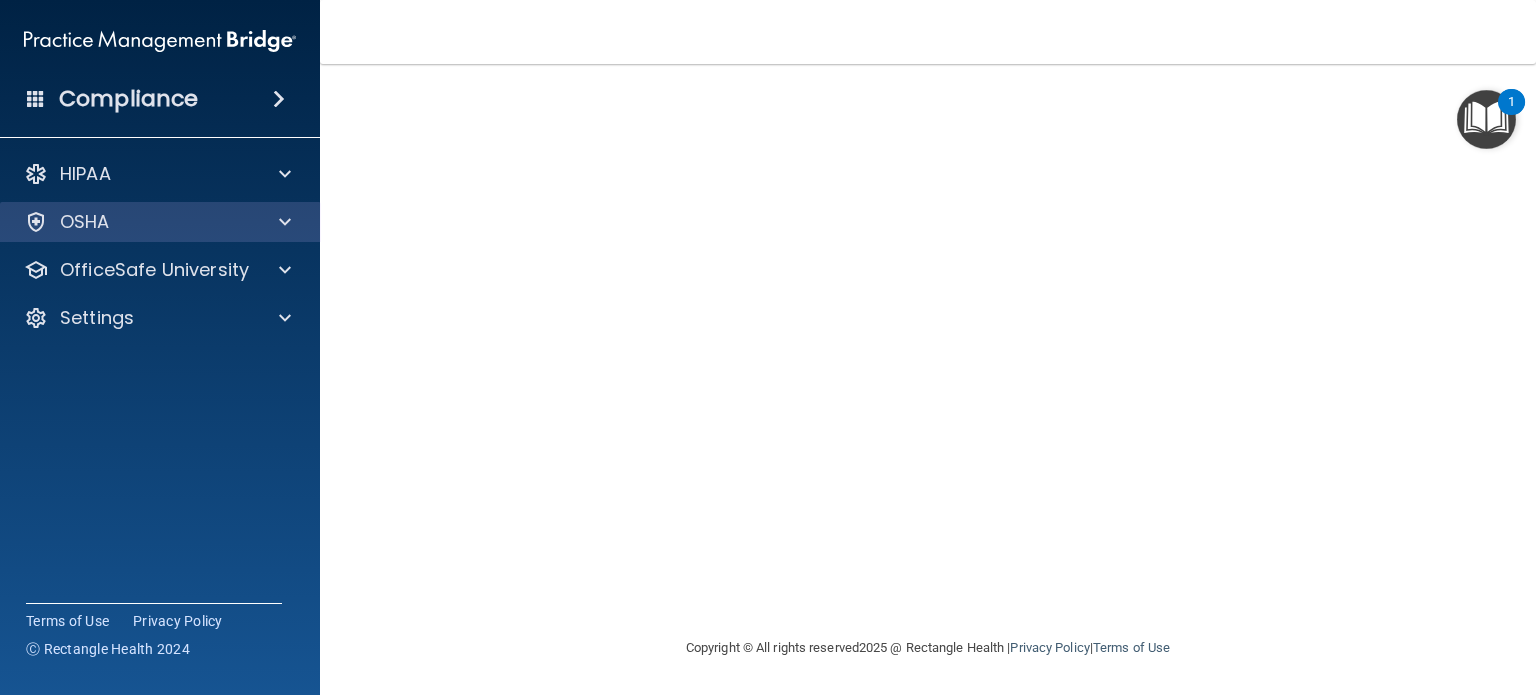 click on "OSHA" at bounding box center [160, 222] 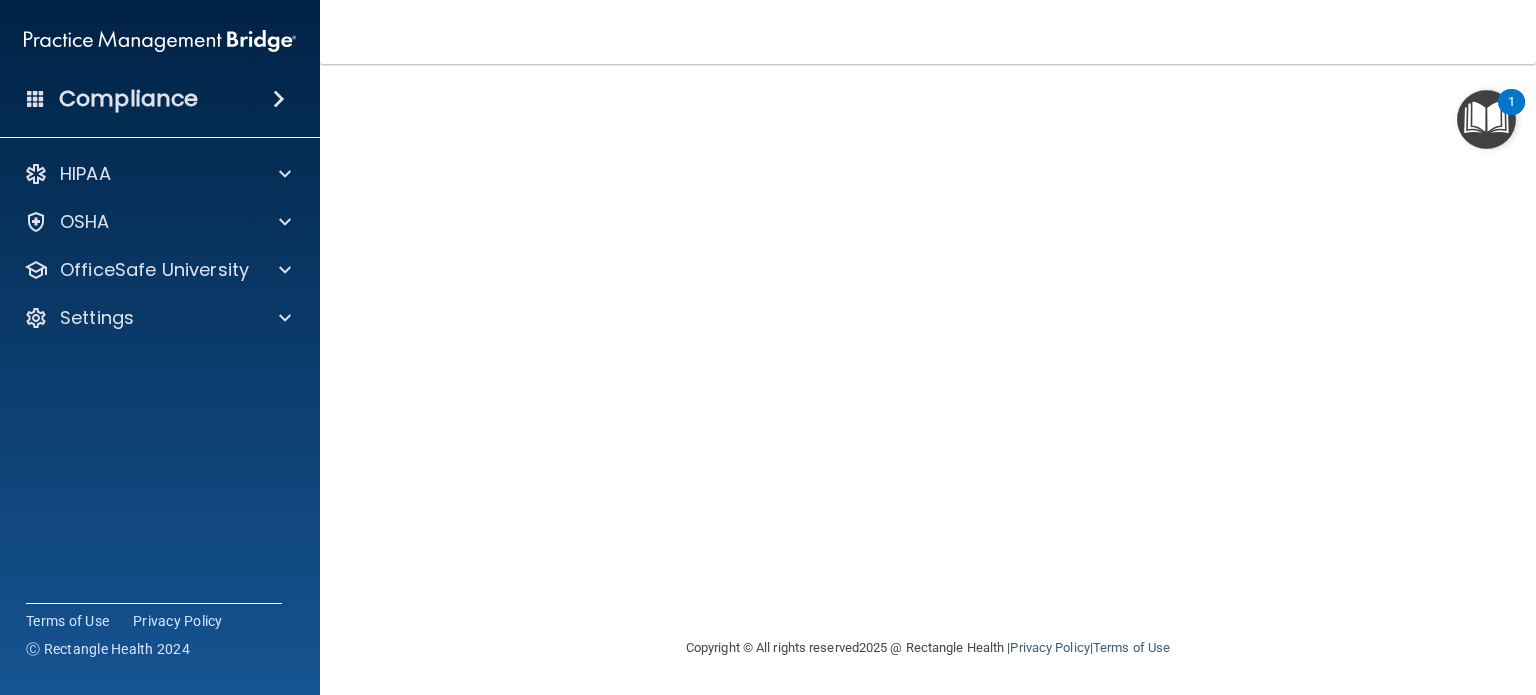 scroll, scrollTop: 28, scrollLeft: 0, axis: vertical 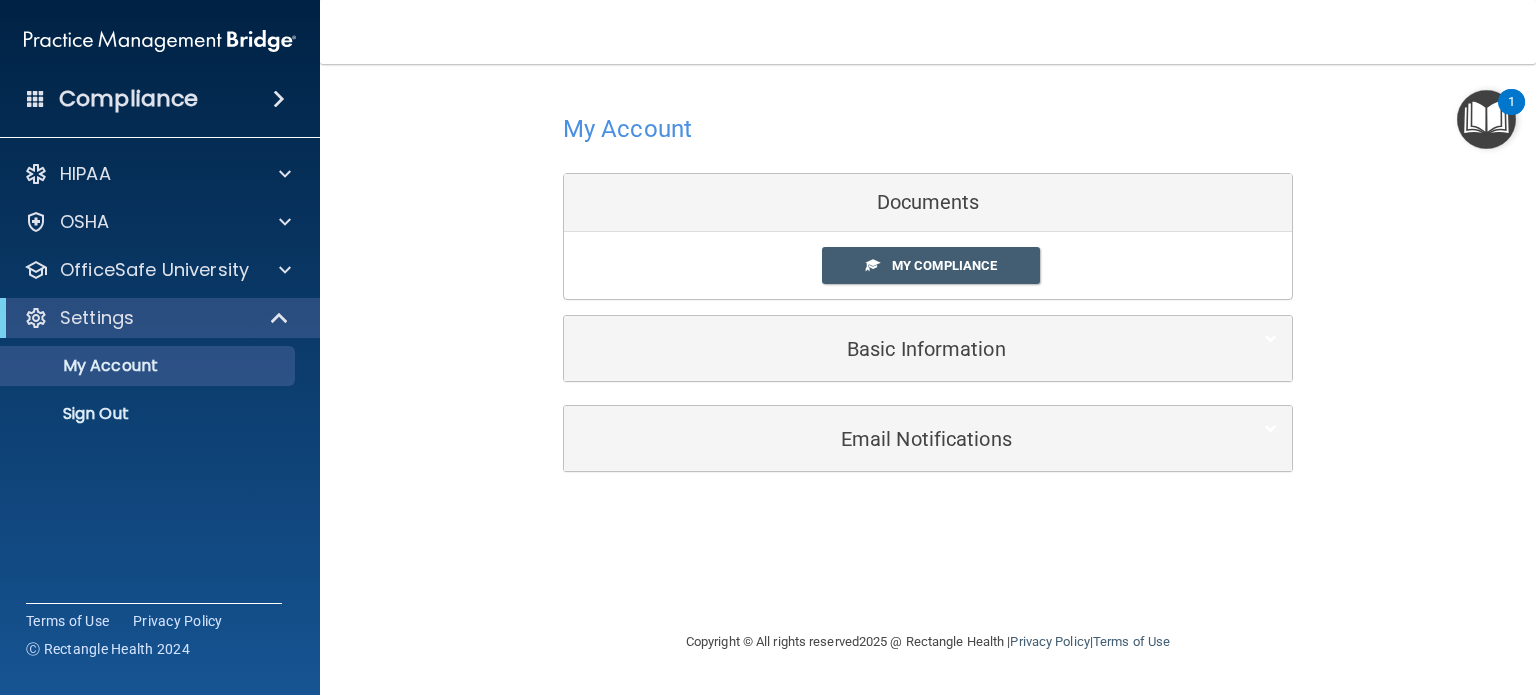 click at bounding box center [1486, 119] 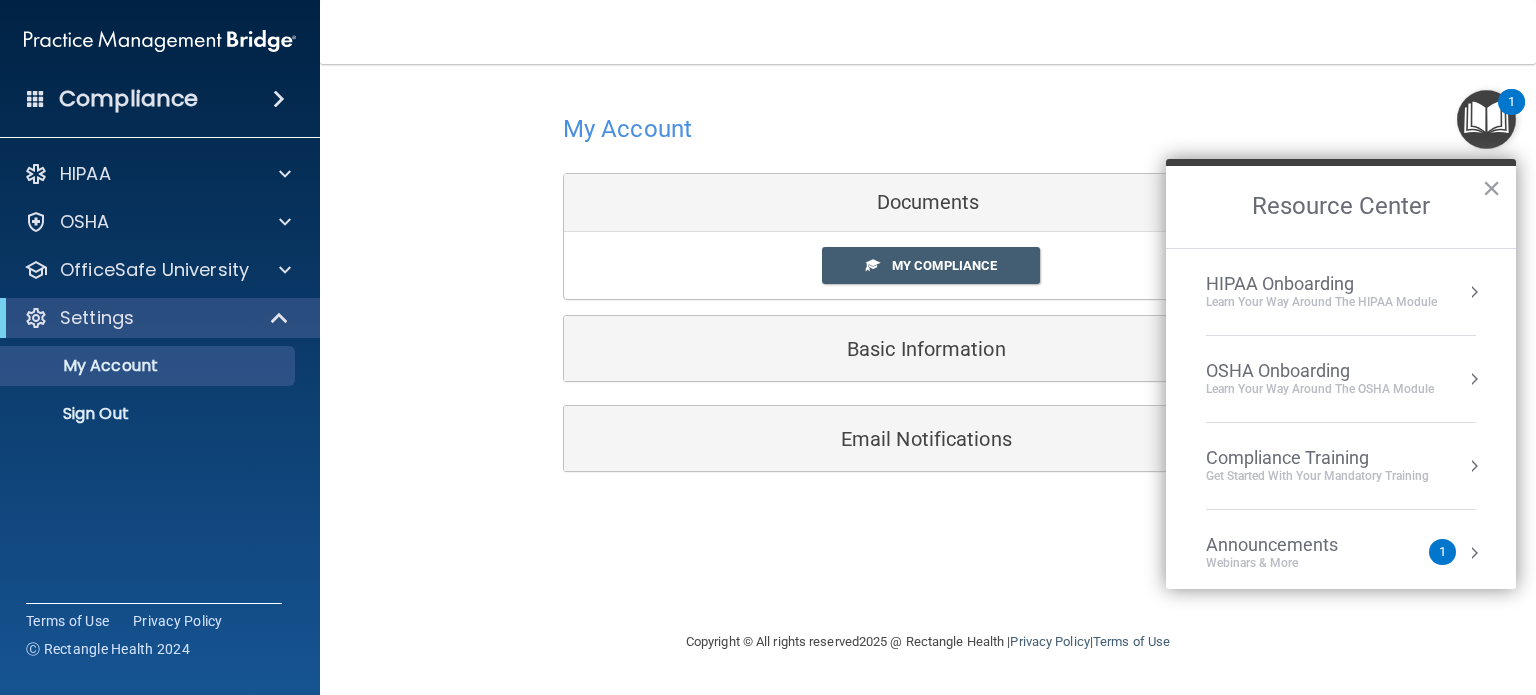 click on "OSHA Onboarding" at bounding box center [1320, 371] 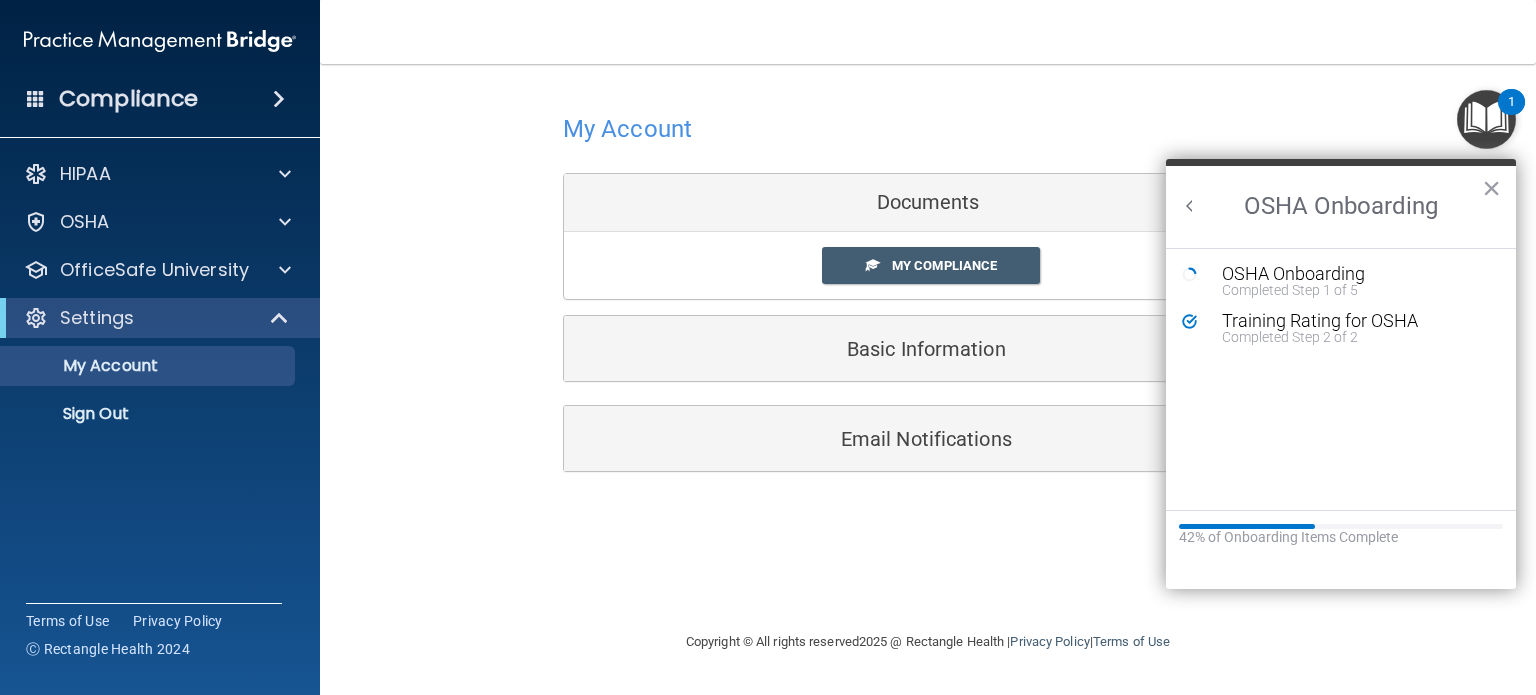 scroll, scrollTop: 0, scrollLeft: 0, axis: both 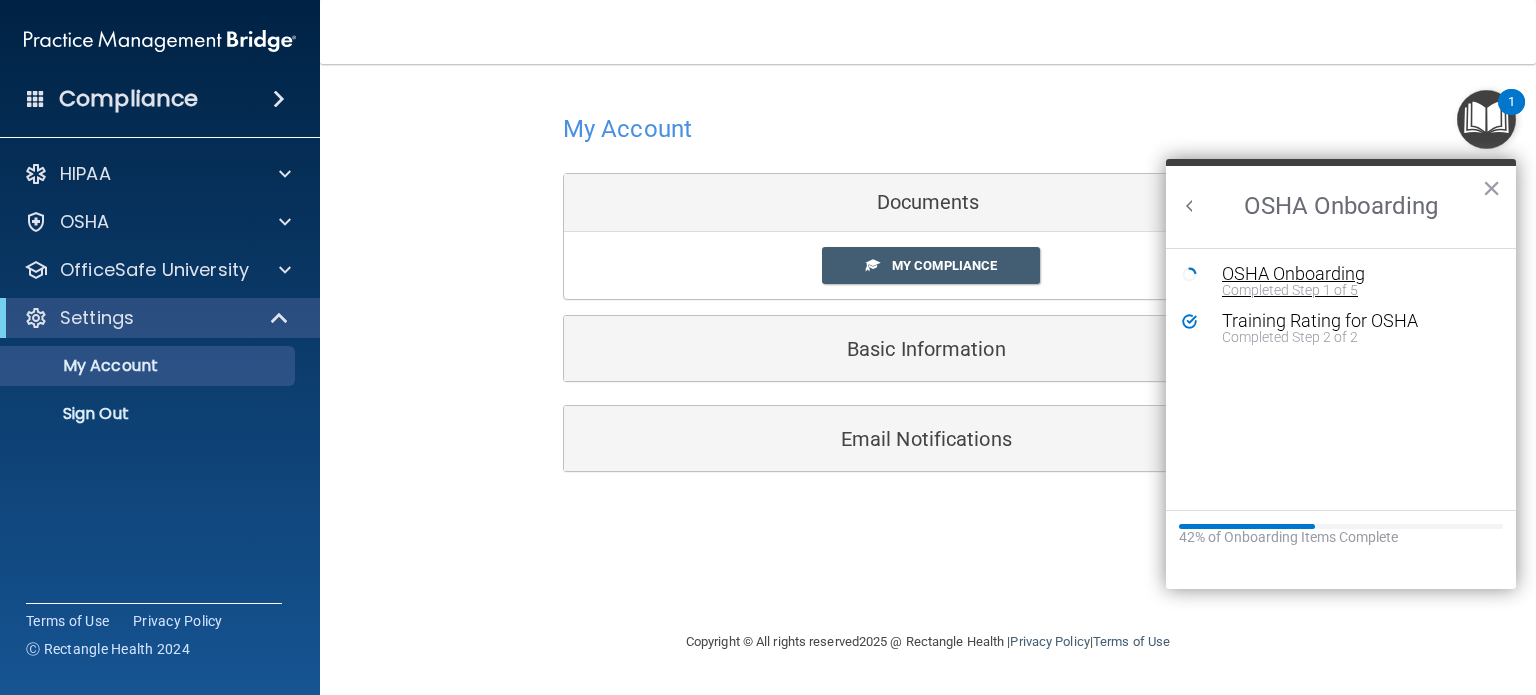 click on "Completed Step 1 of 5" at bounding box center [1356, 290] 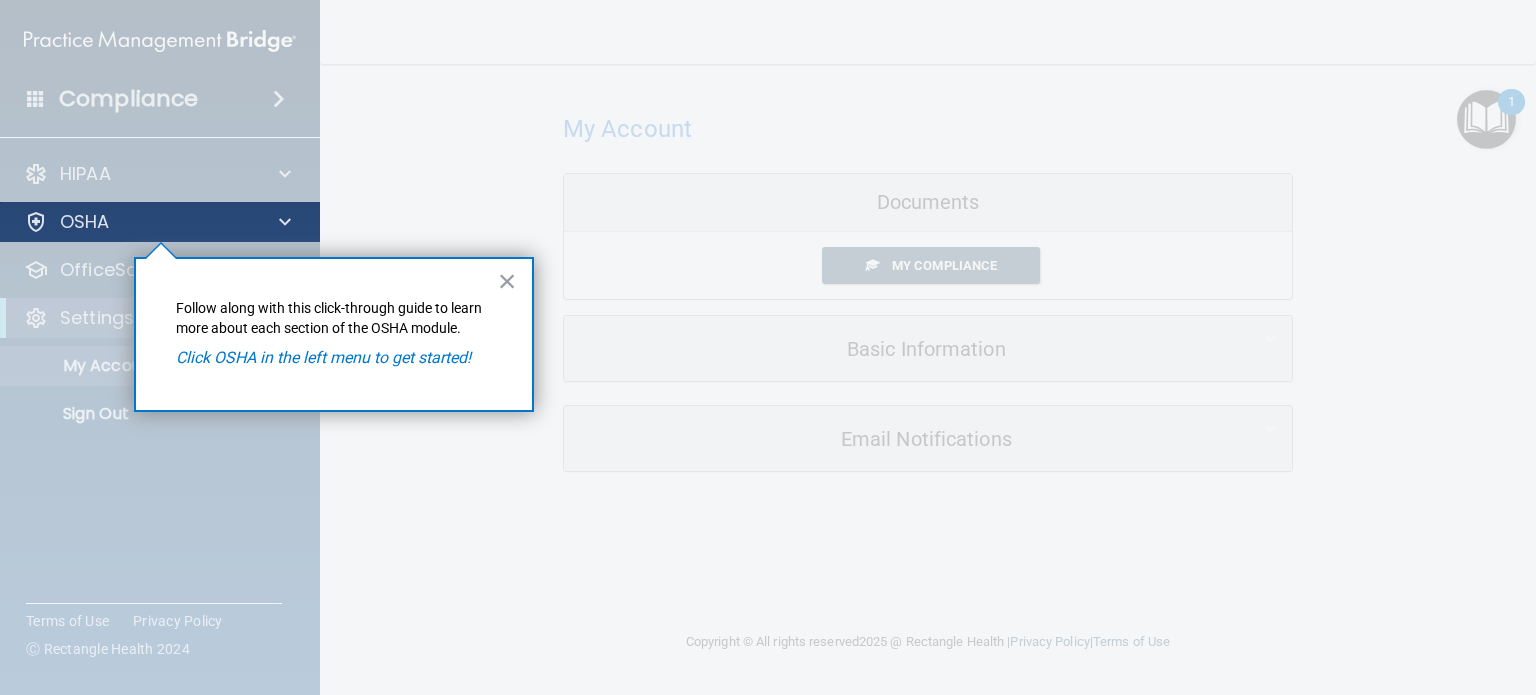 click on "OSHA" at bounding box center [160, 222] 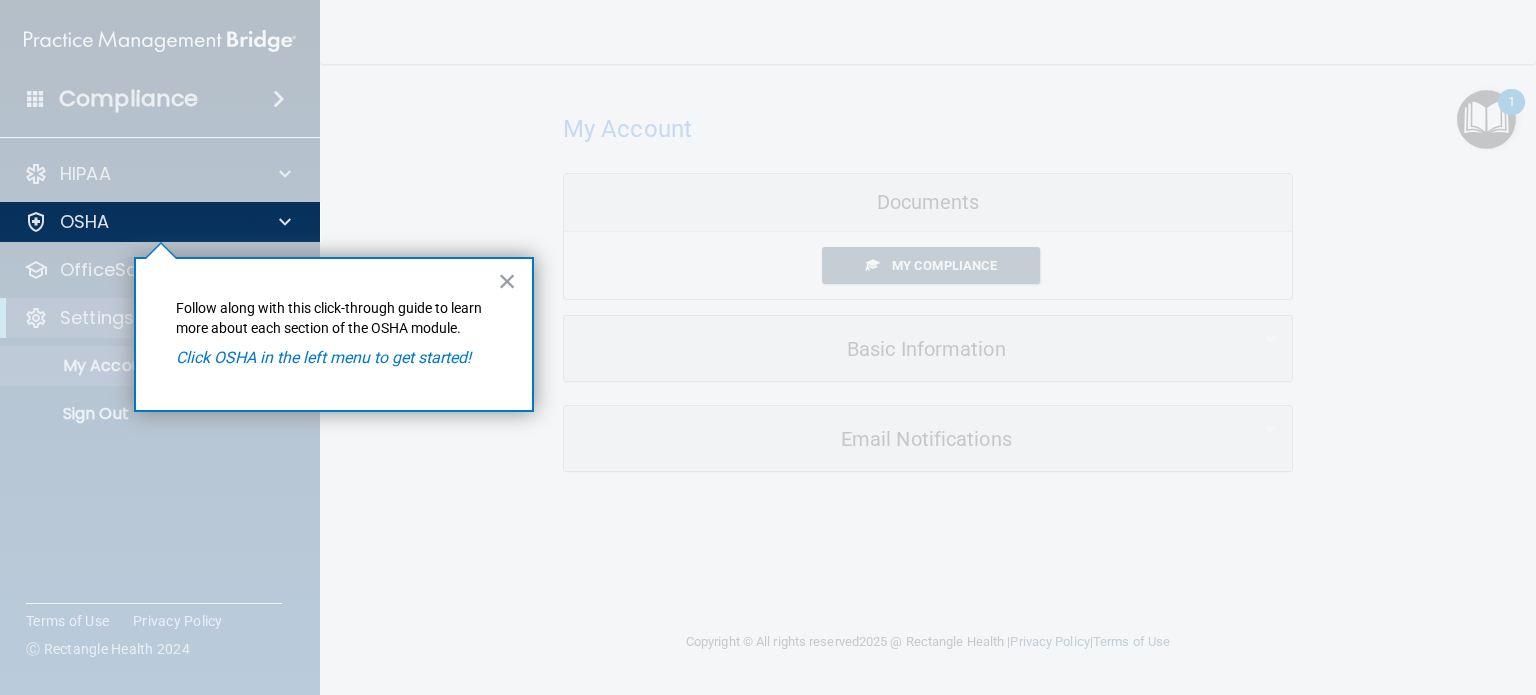 drag, startPoint x: 416, startPoint y: 391, endPoint x: 426, endPoint y: 365, distance: 27.856777 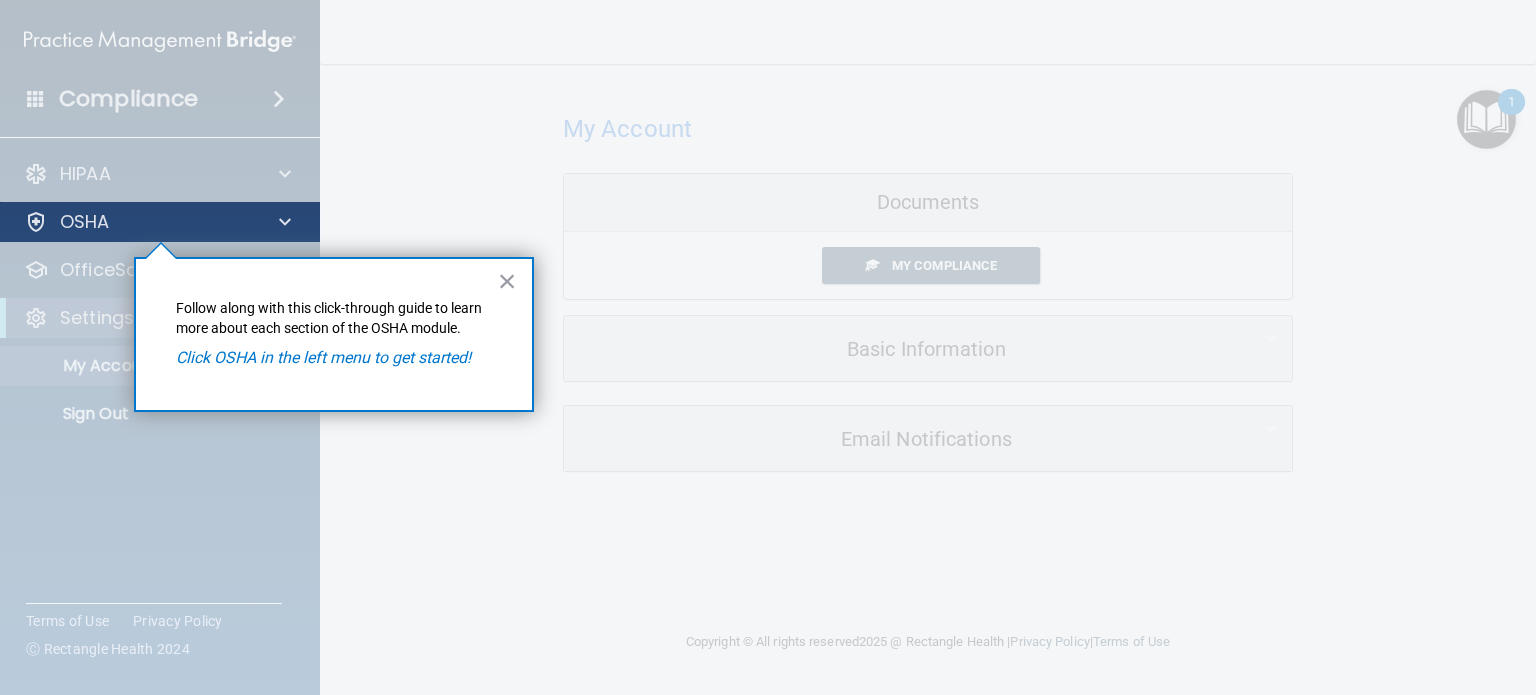 click on "OSHA" at bounding box center (160, 222) 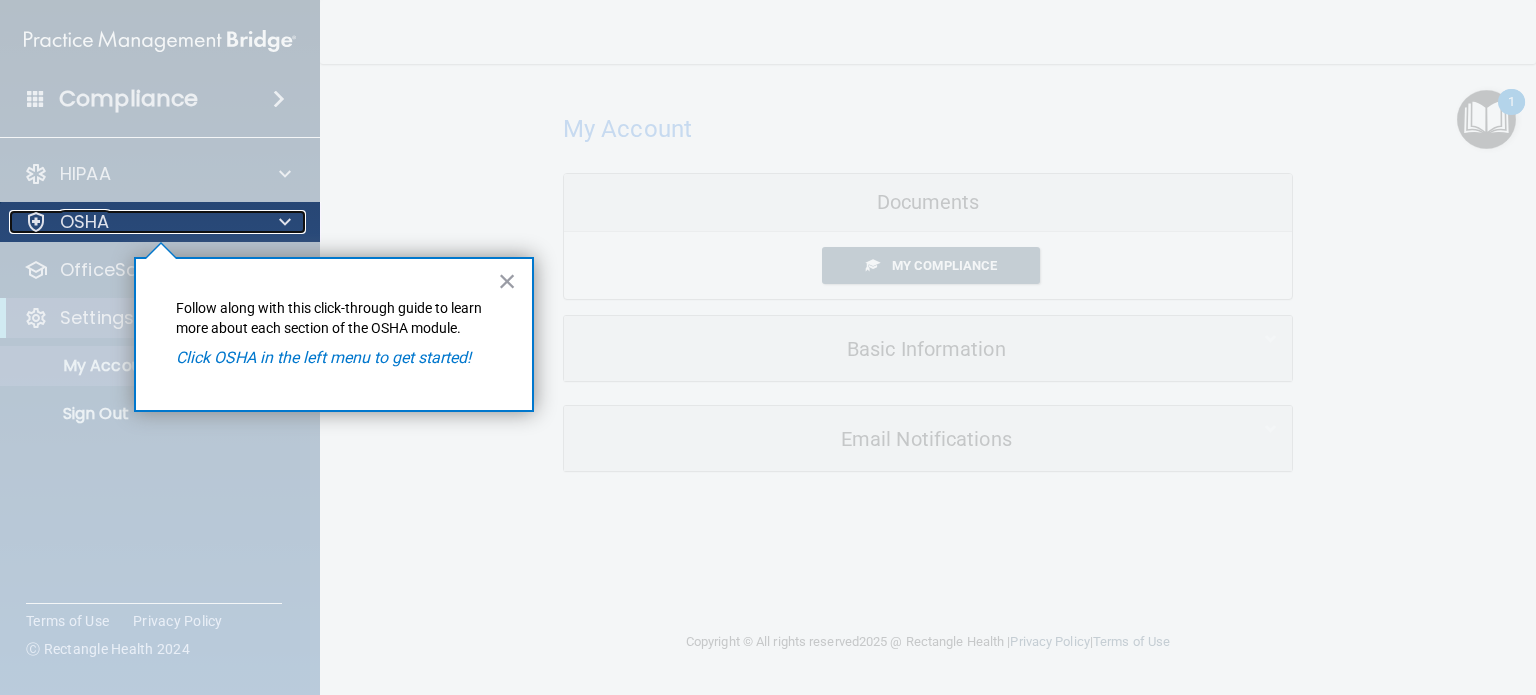 click on "OSHA" at bounding box center [133, 222] 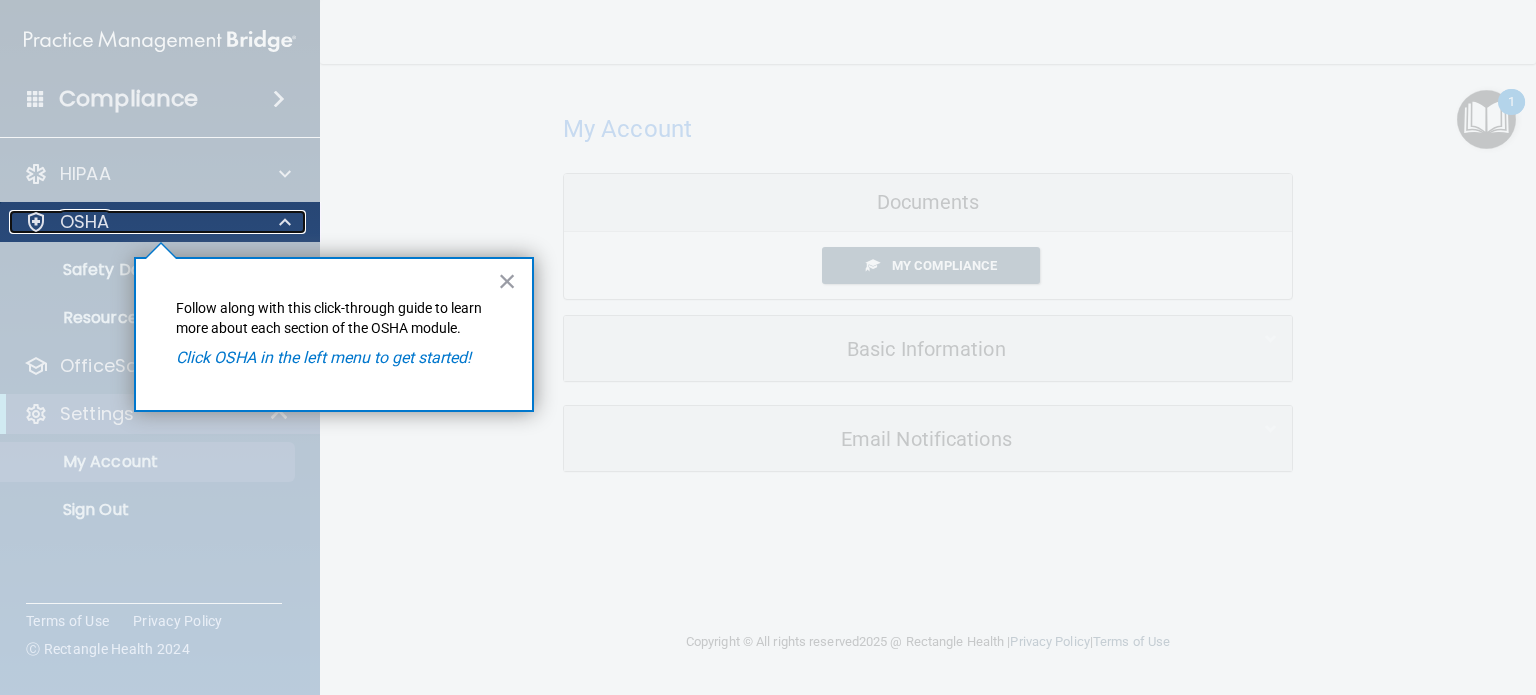 click at bounding box center [36, 222] 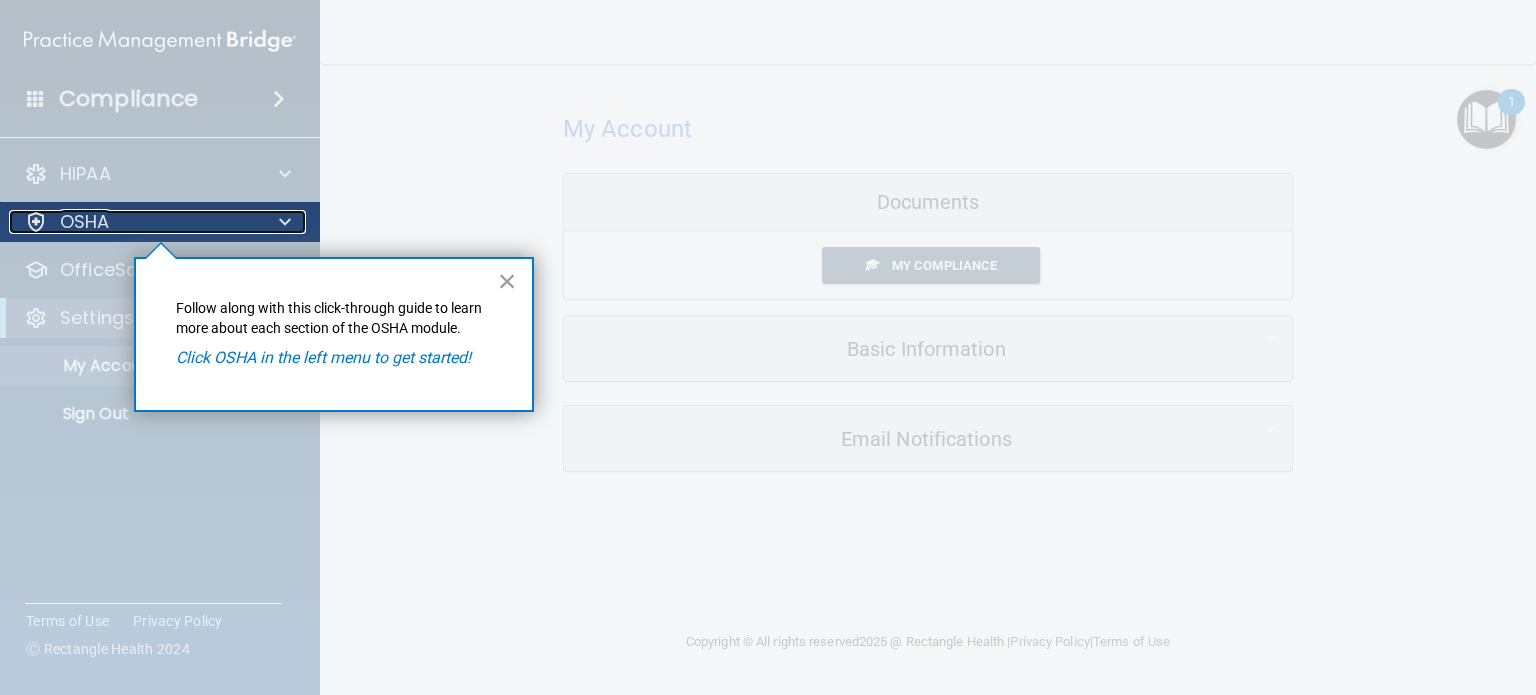 click at bounding box center (36, 222) 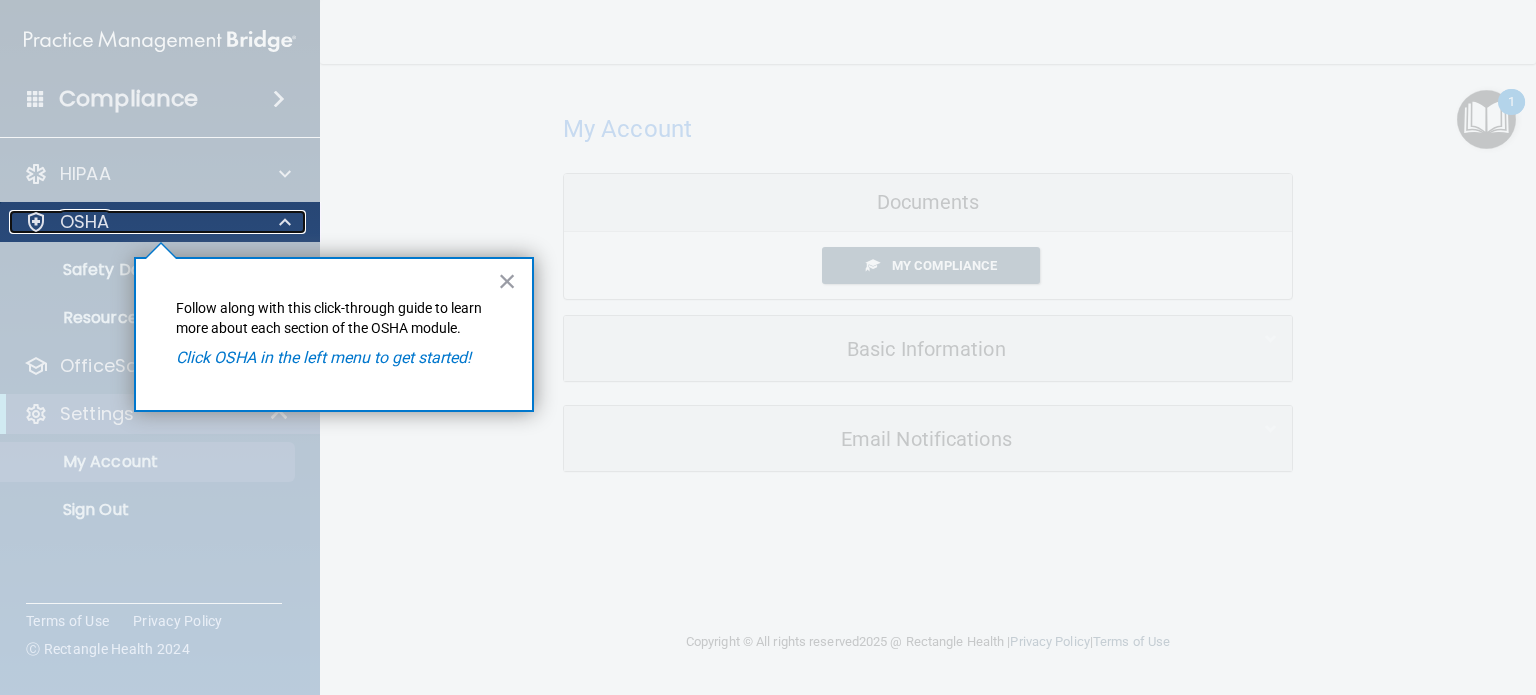 click at bounding box center [36, 222] 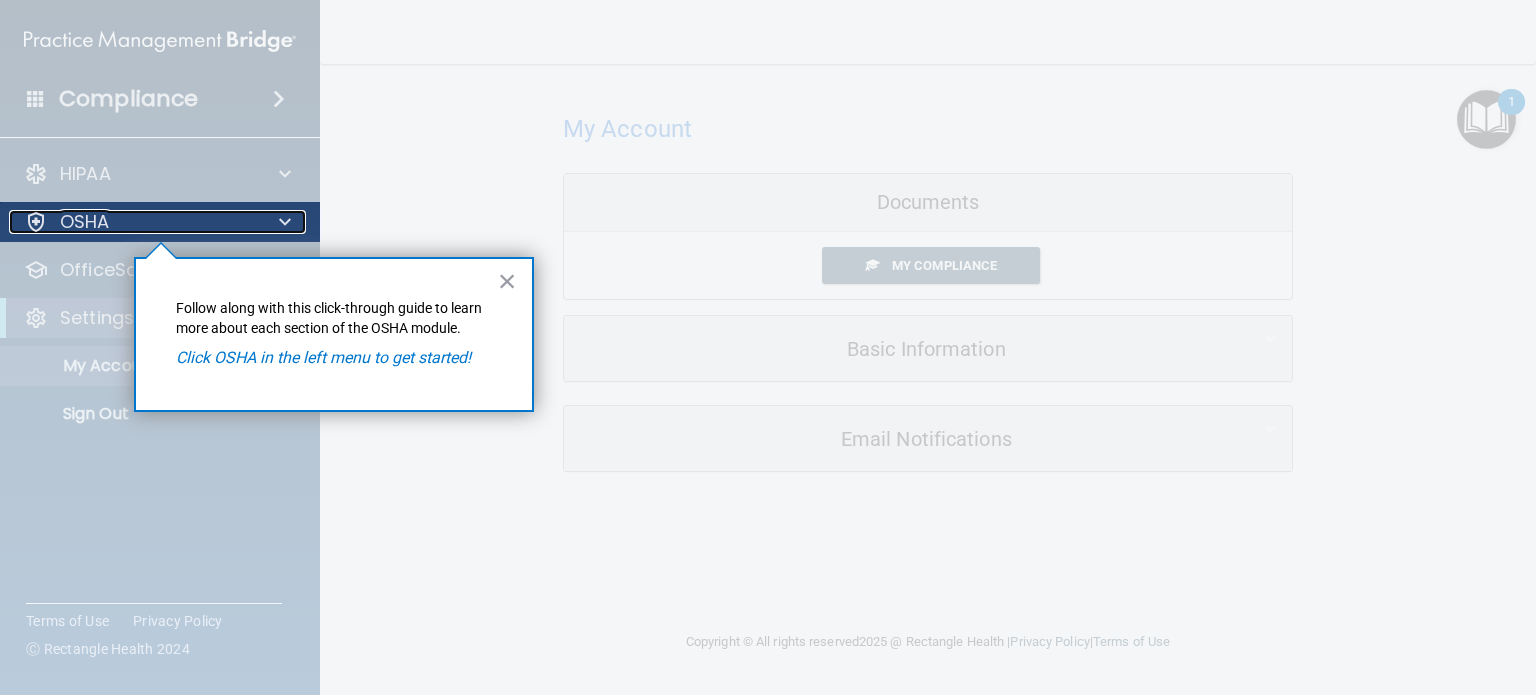 click on "OSHA" at bounding box center (85, 222) 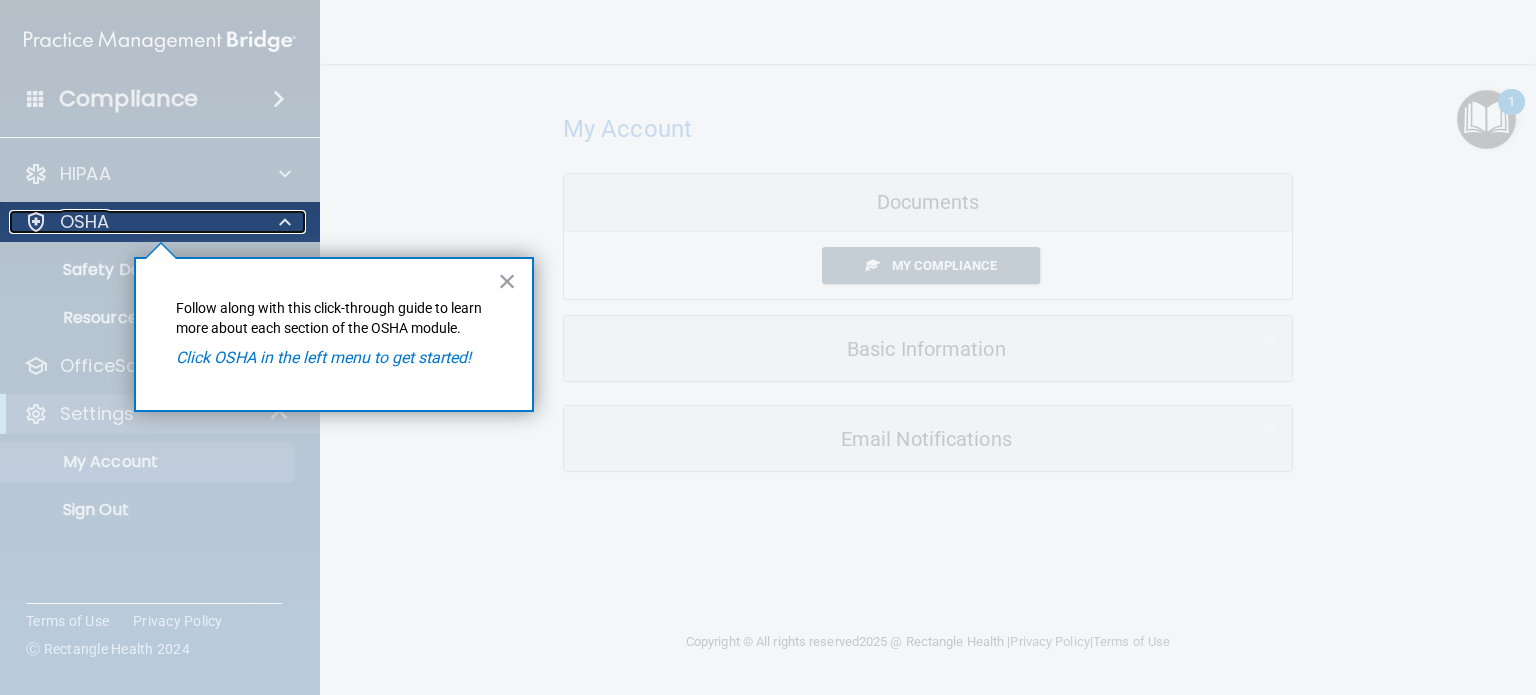 click at bounding box center (282, 222) 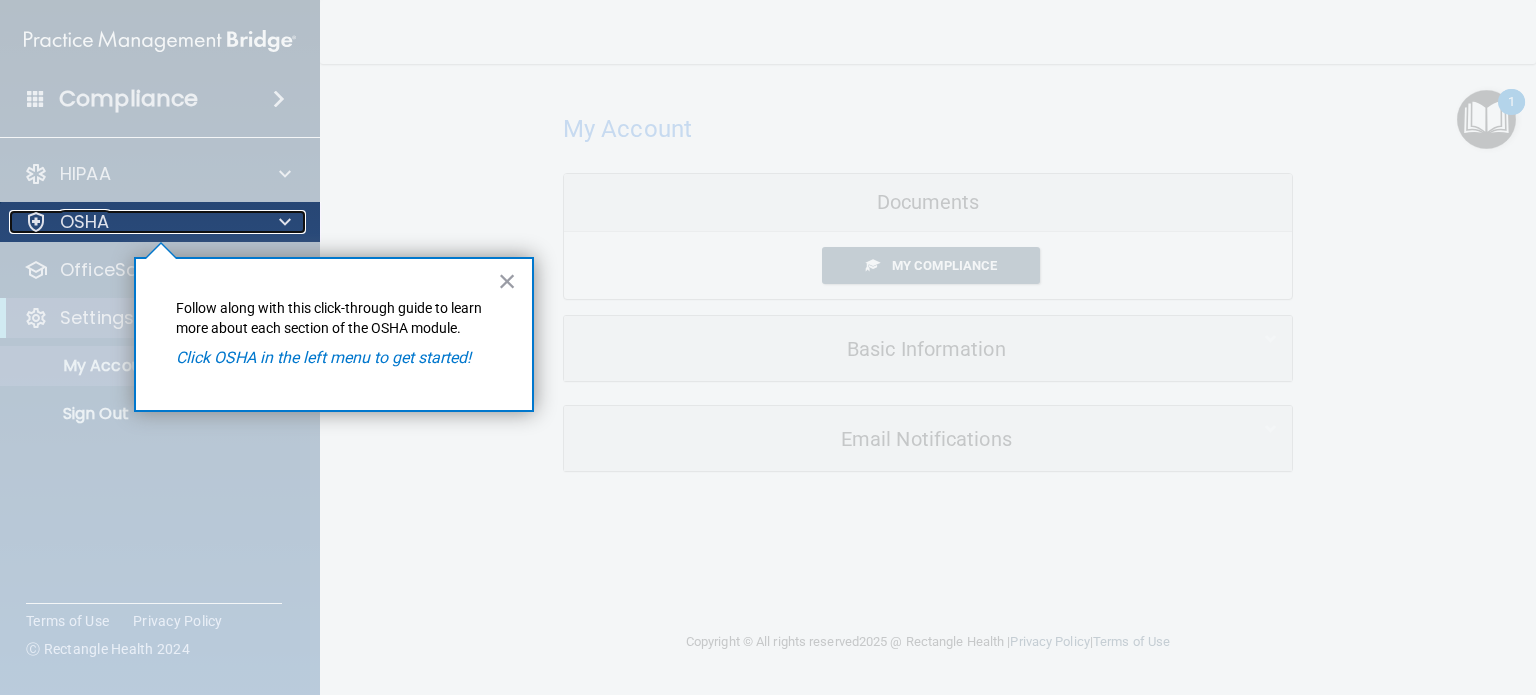 click on "OSHA" at bounding box center [133, 222] 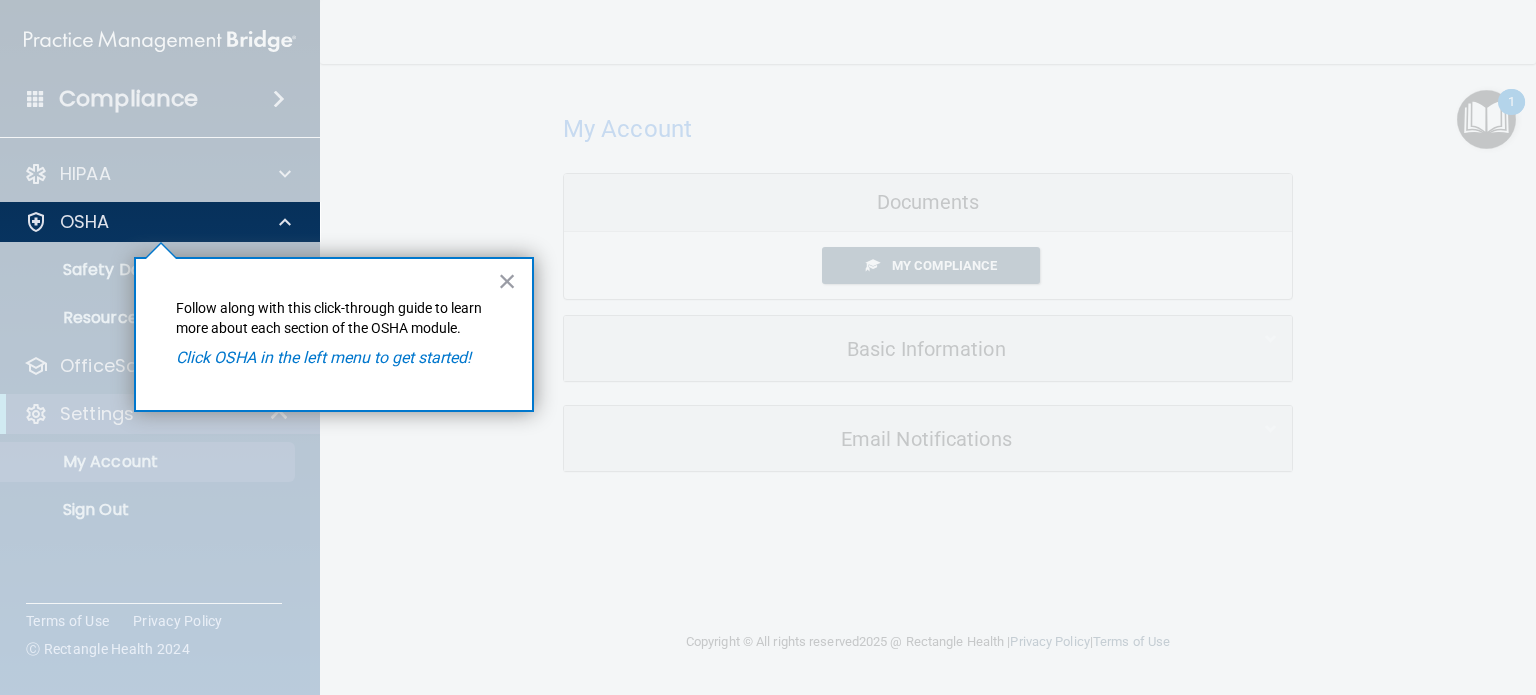 click at bounding box center (160, 468) 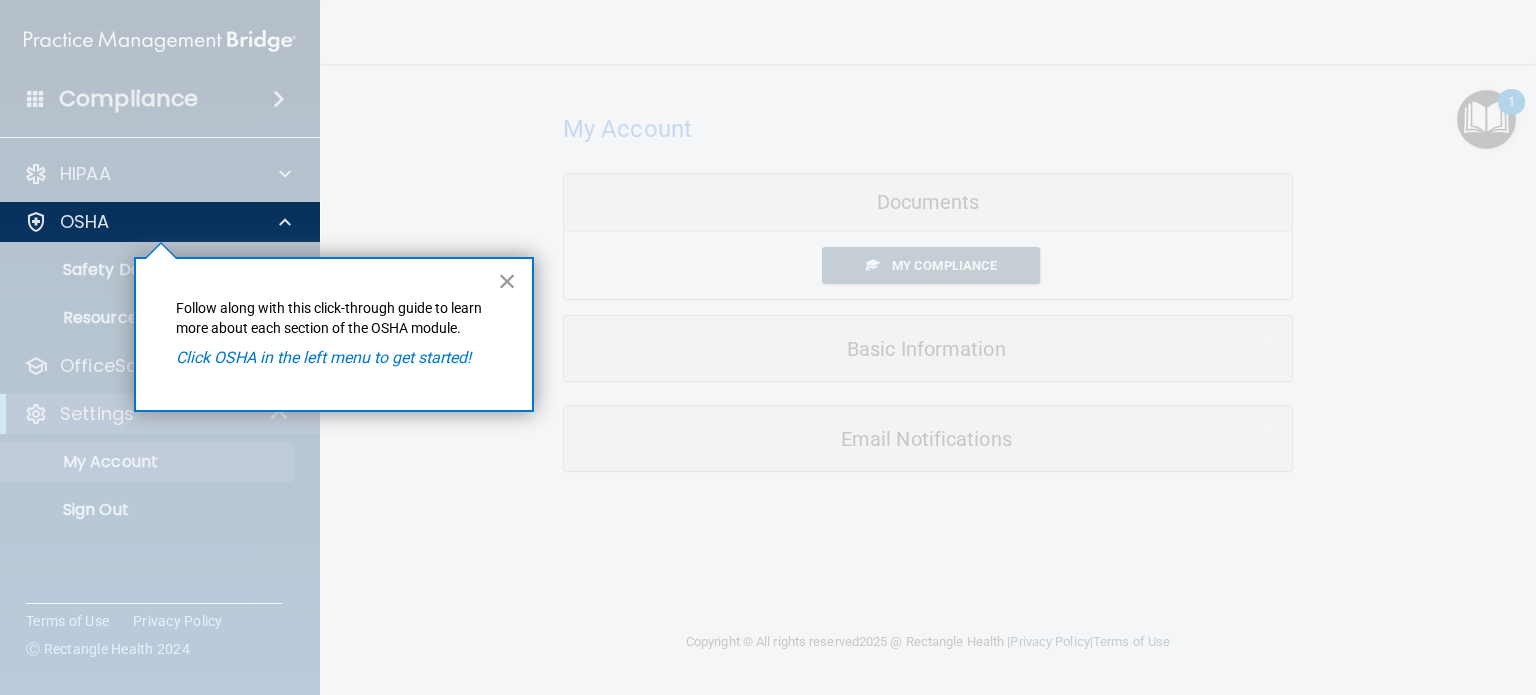 click on "×" at bounding box center [507, 281] 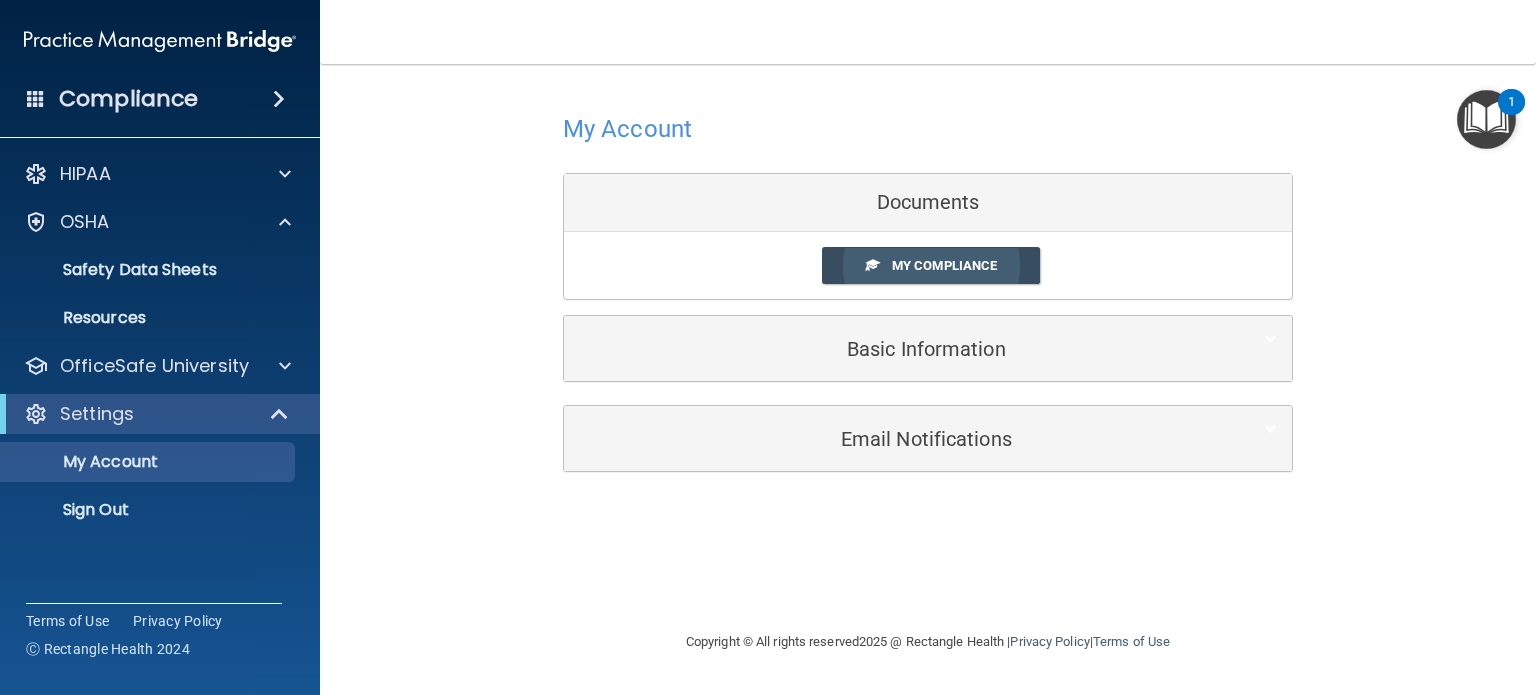 click on "My Compliance" at bounding box center [944, 265] 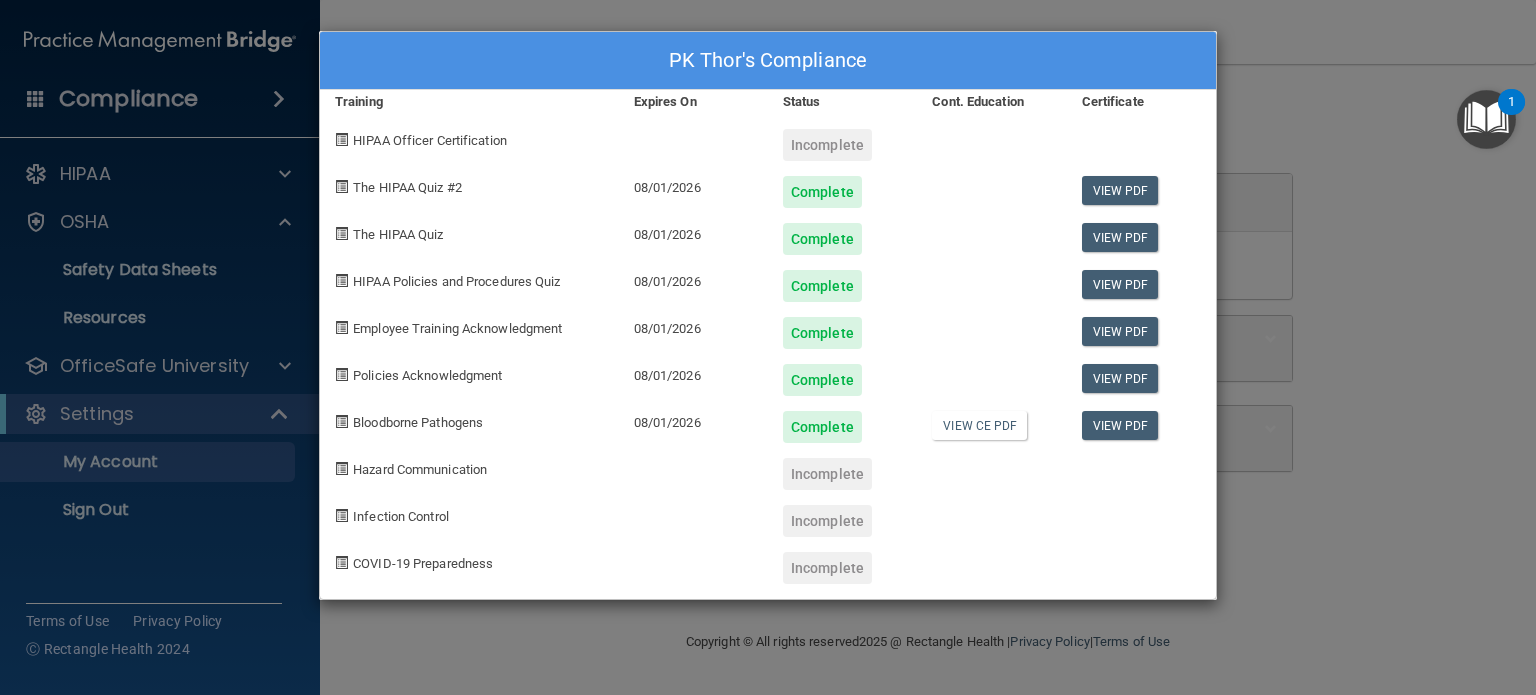 click on "Incomplete" at bounding box center [827, 474] 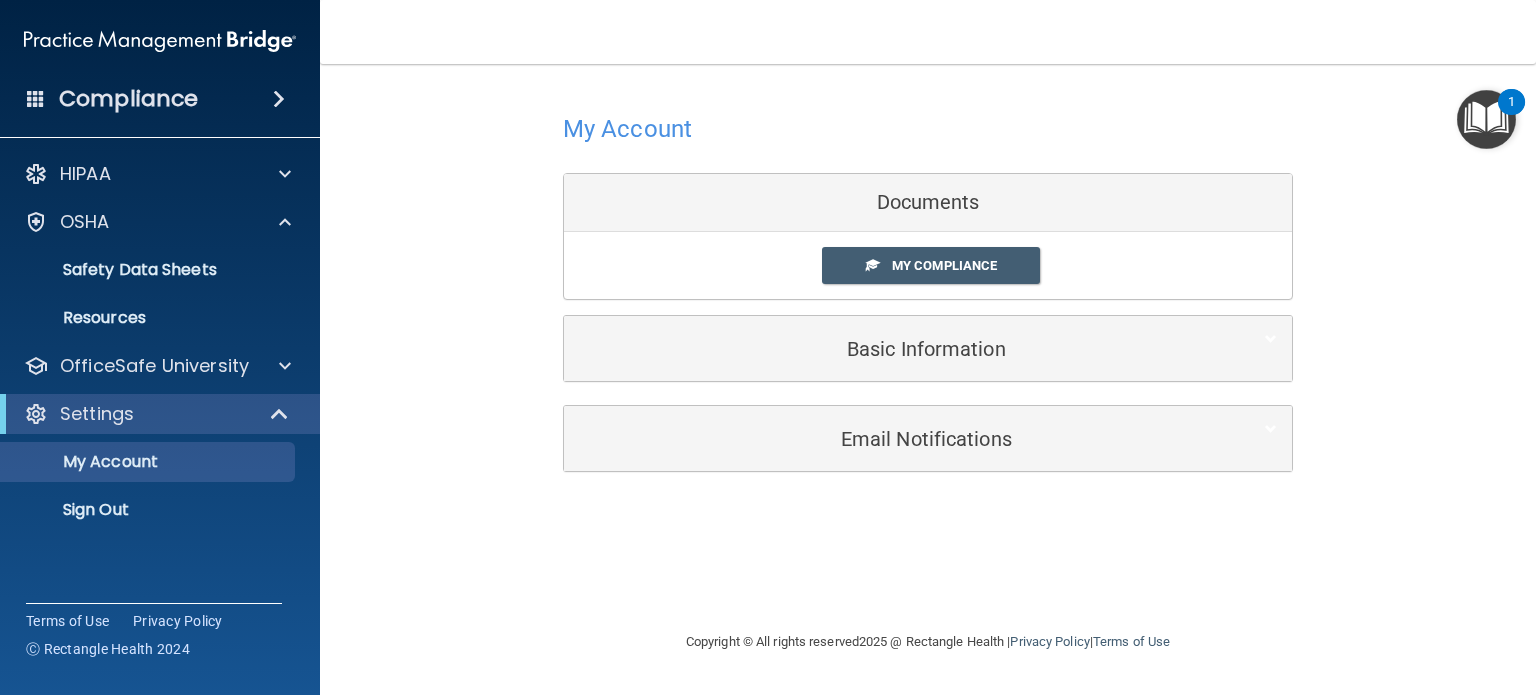 click at bounding box center (1486, 119) 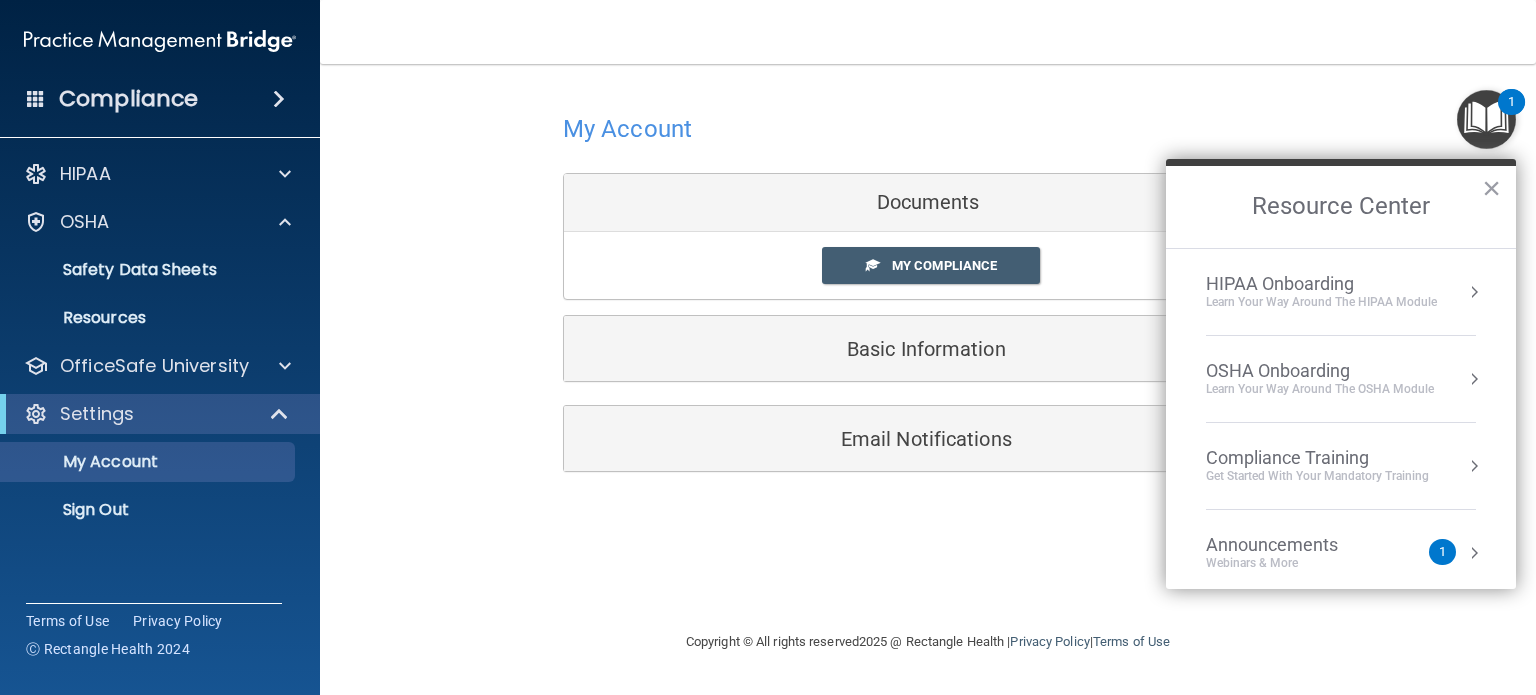 click on "OSHA Onboarding" at bounding box center (1320, 371) 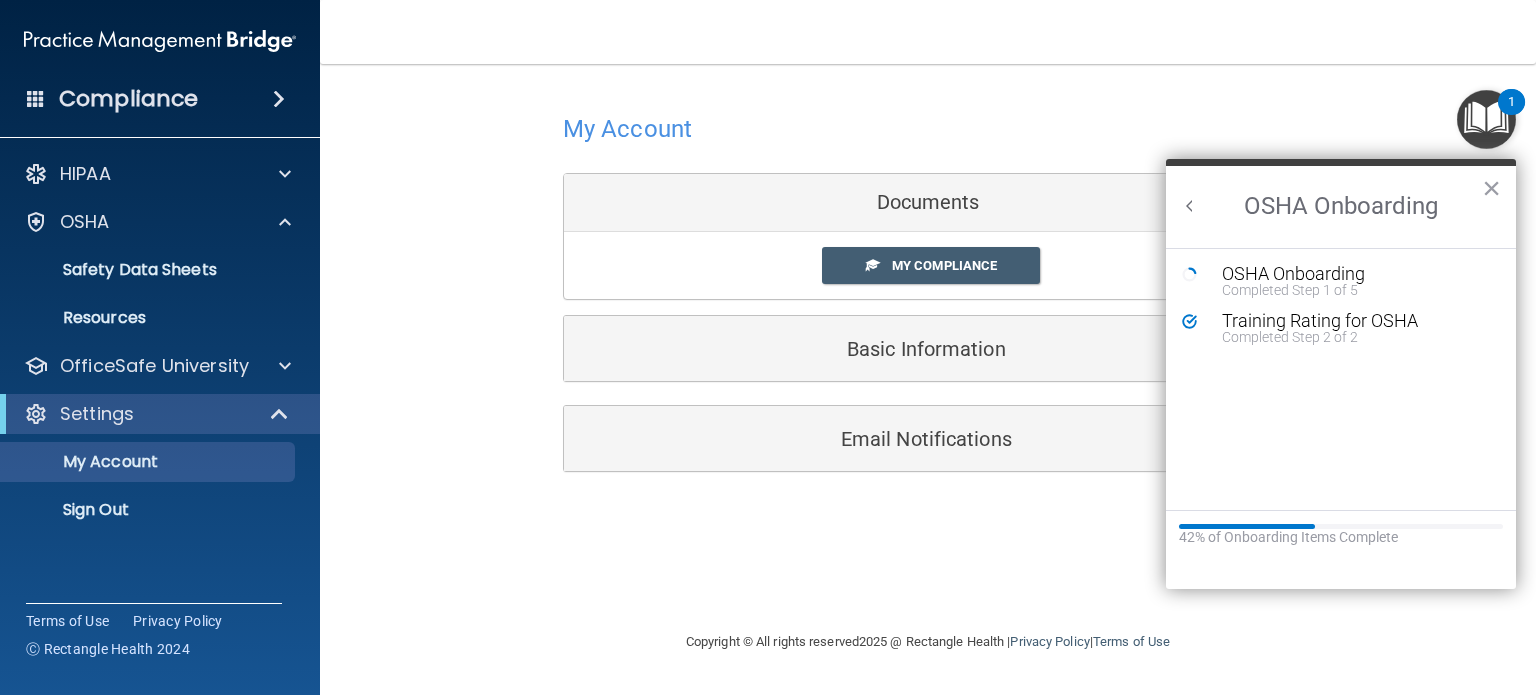 scroll, scrollTop: 0, scrollLeft: 0, axis: both 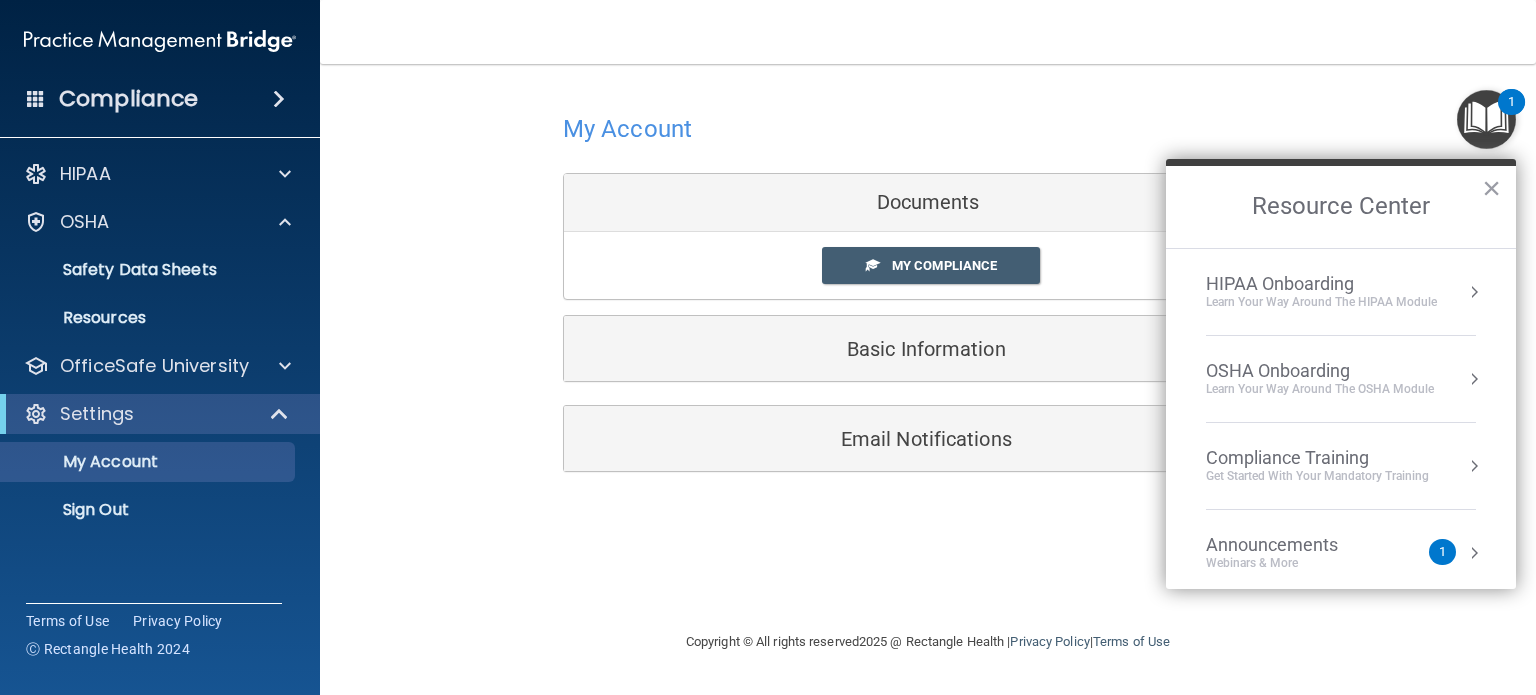 click on "Compliance Training" at bounding box center [1317, 458] 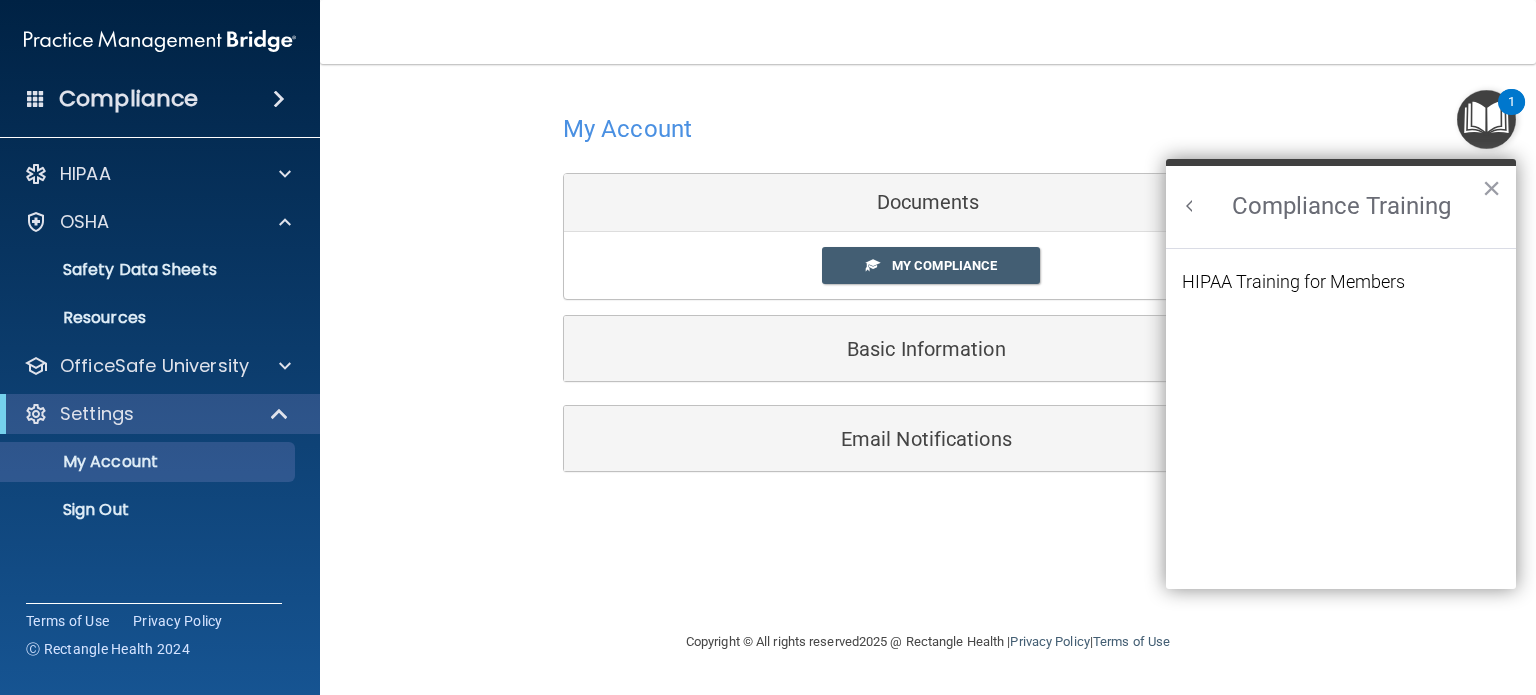scroll, scrollTop: 0, scrollLeft: 0, axis: both 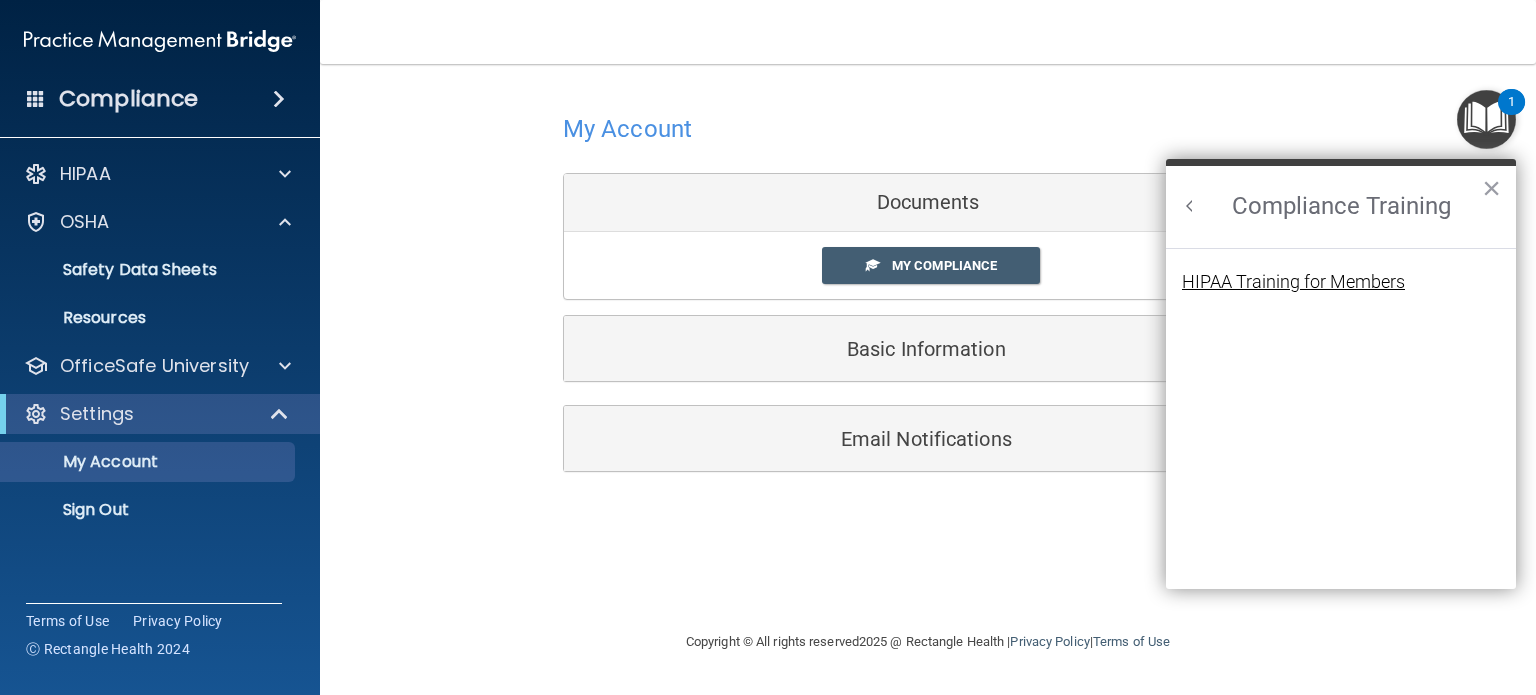 click on "HIPAA Training for Members" at bounding box center (1293, 282) 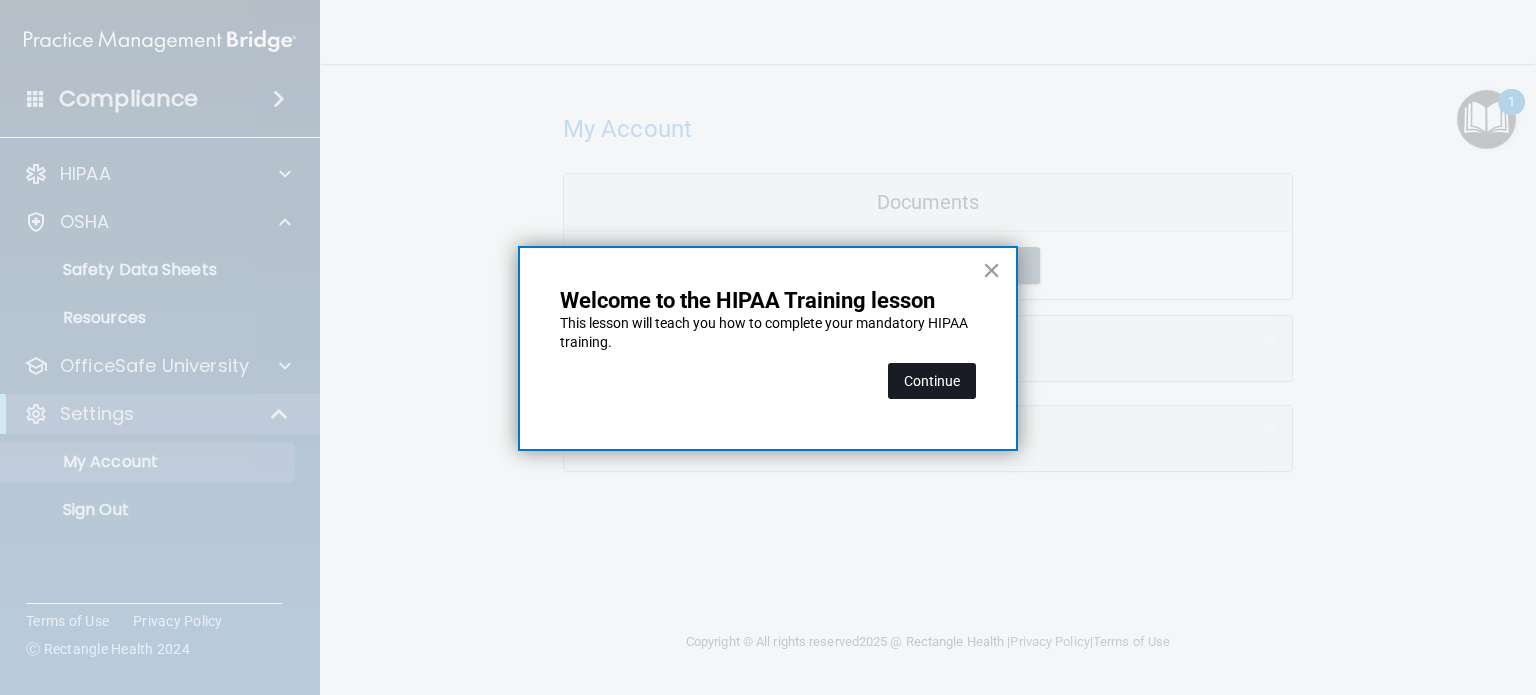 click on "Continue" at bounding box center (932, 381) 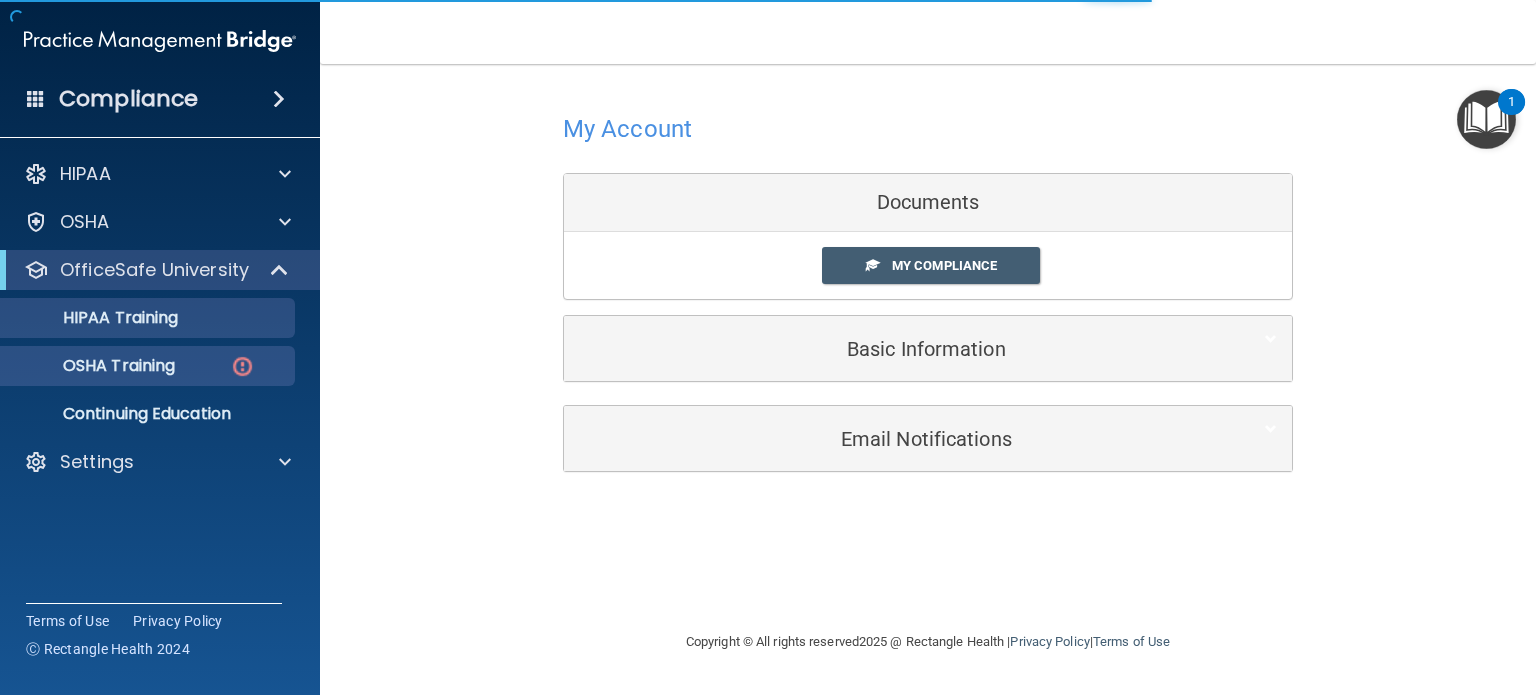click on "Compliance
HIPAA
Documents and Policies                 Report an Incident               Business Associates               Emergency Planning               Resources                 HIPAA Risk Assessment
OSHA
Documents               Safety Data Sheets               Self-Assessment                Injury and Illness Report                Resources
PCI
PCI Compliance                Merchant Savings Calculator
OfficeSafe University
HIPAA Training                   OSHA Training                   Continuing Education
Settings
My Account               My Users" at bounding box center [768, 347] 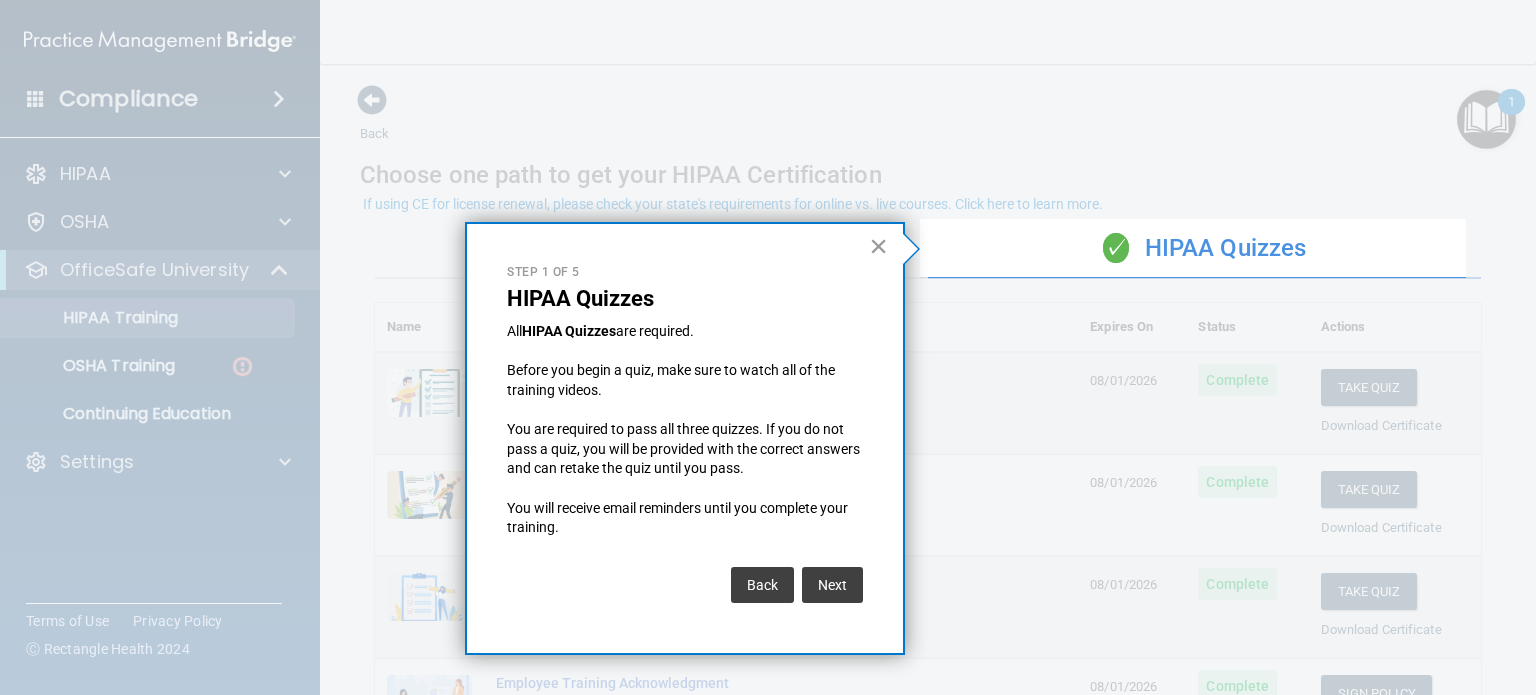 click on "×" at bounding box center (878, 246) 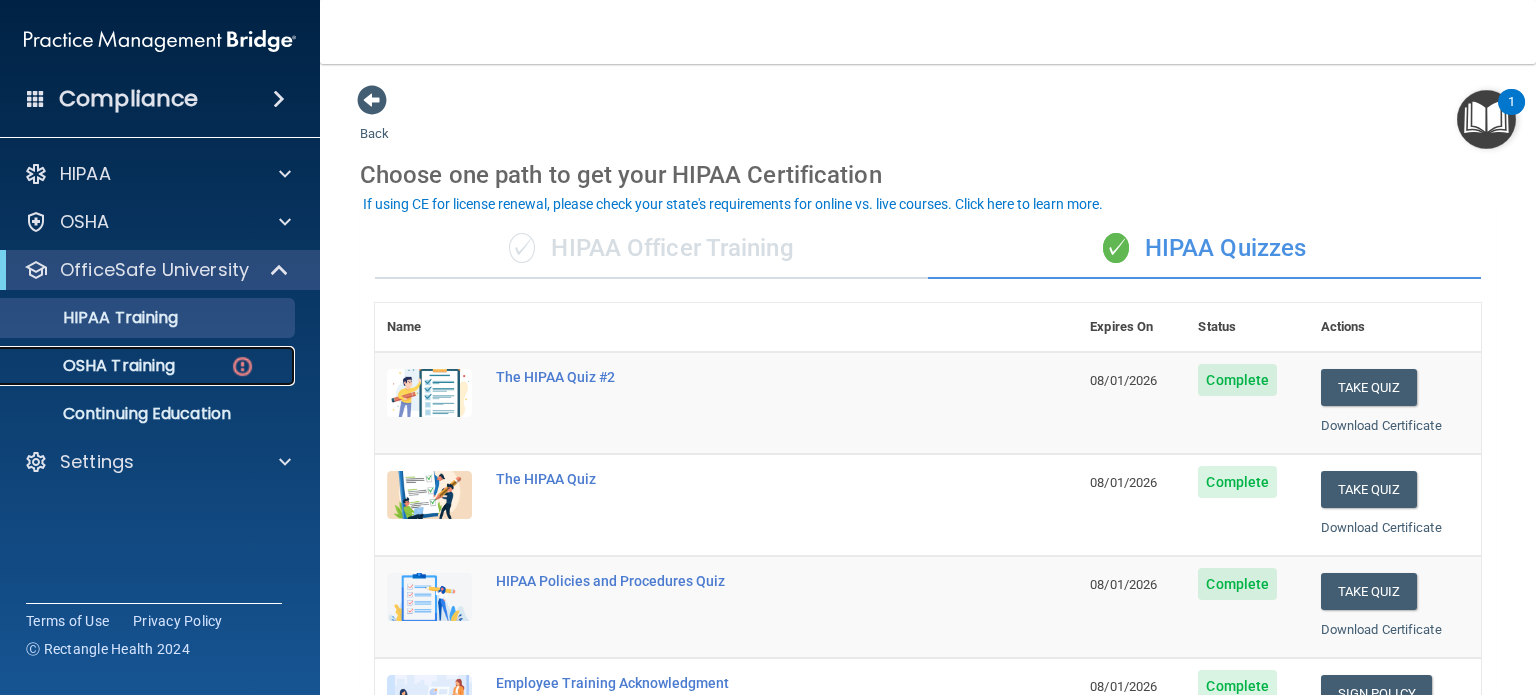 click on "OSHA Training" at bounding box center [149, 366] 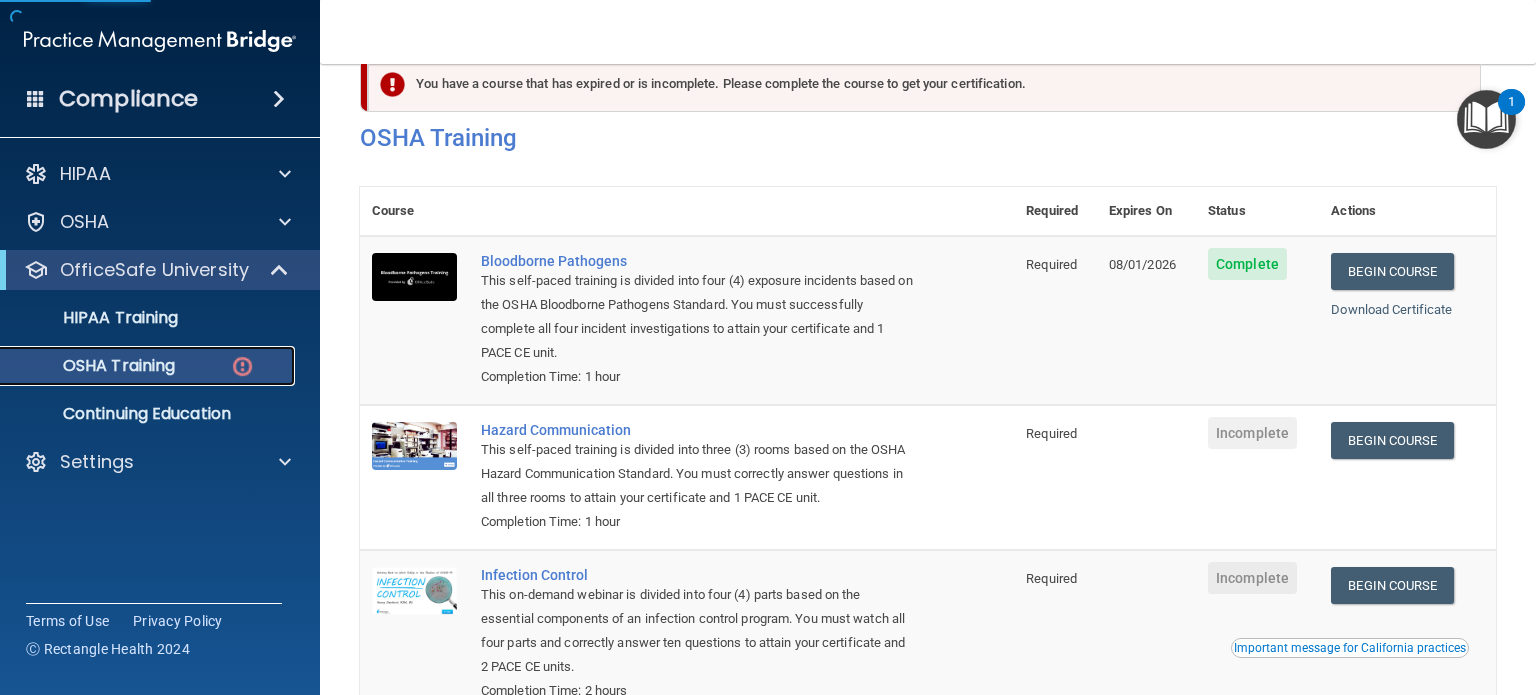 scroll, scrollTop: 43, scrollLeft: 0, axis: vertical 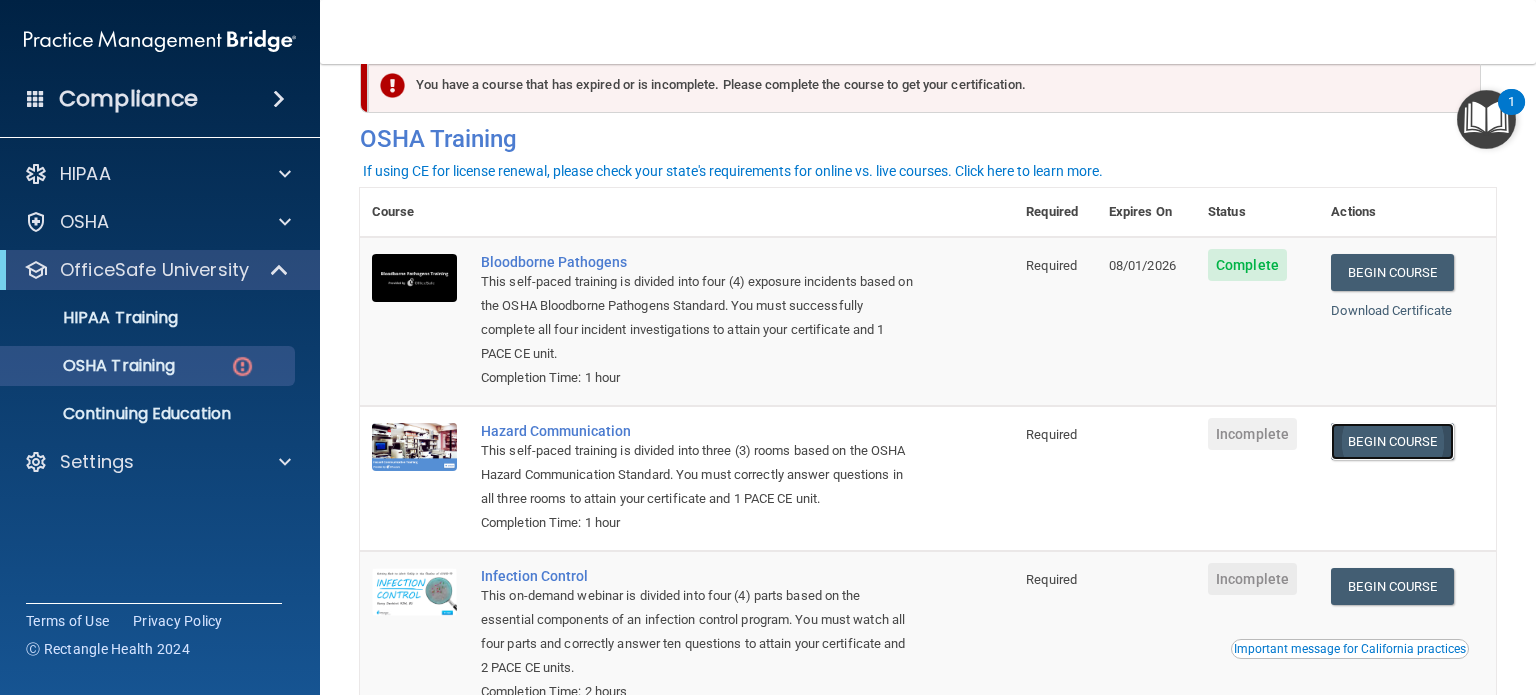 click on "Begin Course" at bounding box center (1392, 441) 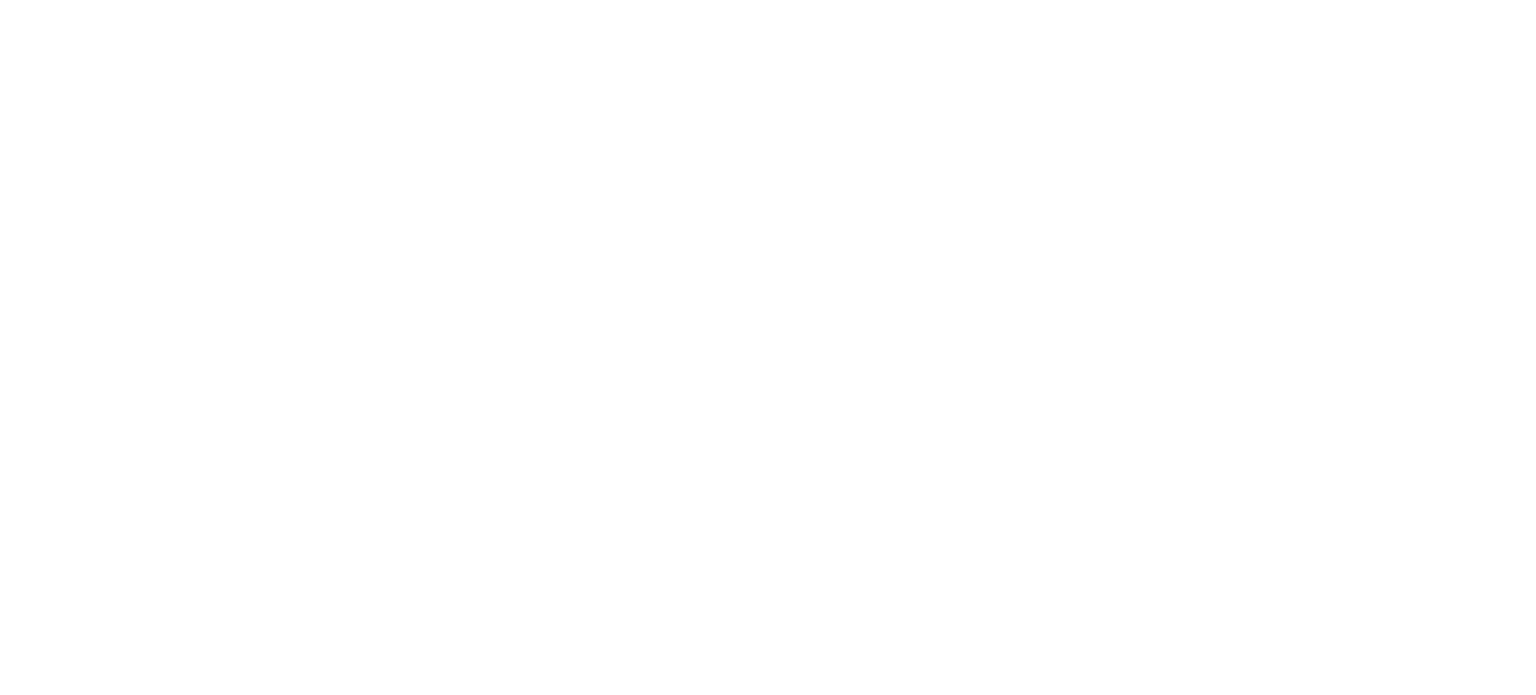scroll, scrollTop: 0, scrollLeft: 0, axis: both 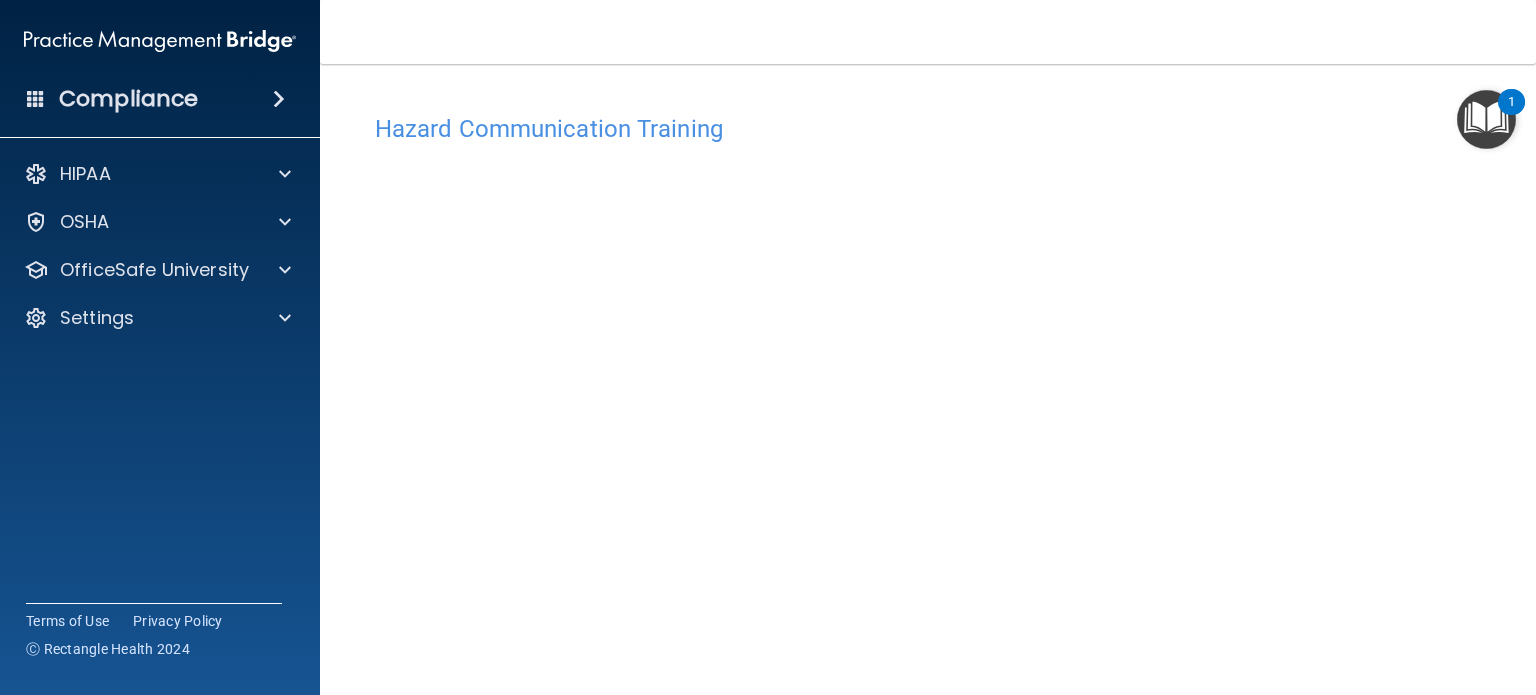 click at bounding box center [1486, 119] 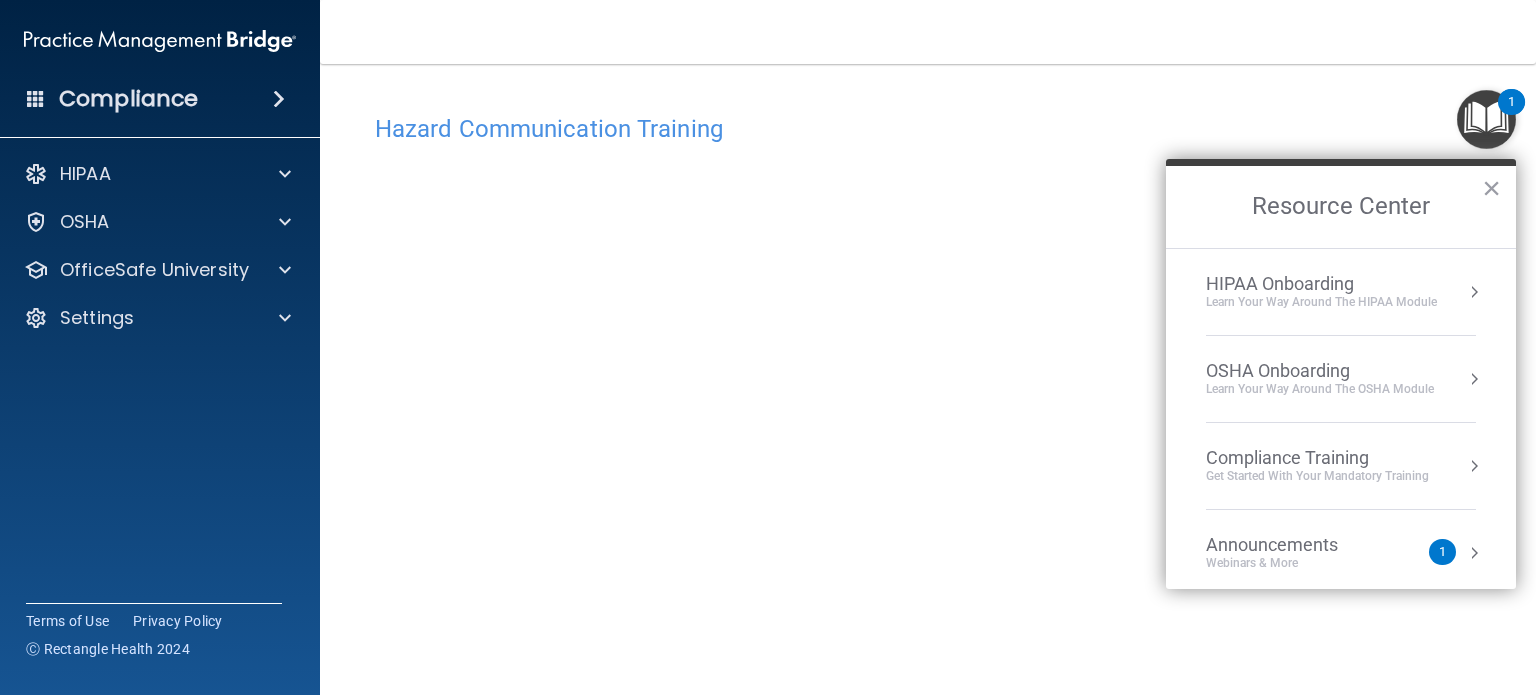 scroll, scrollTop: 56, scrollLeft: 0, axis: vertical 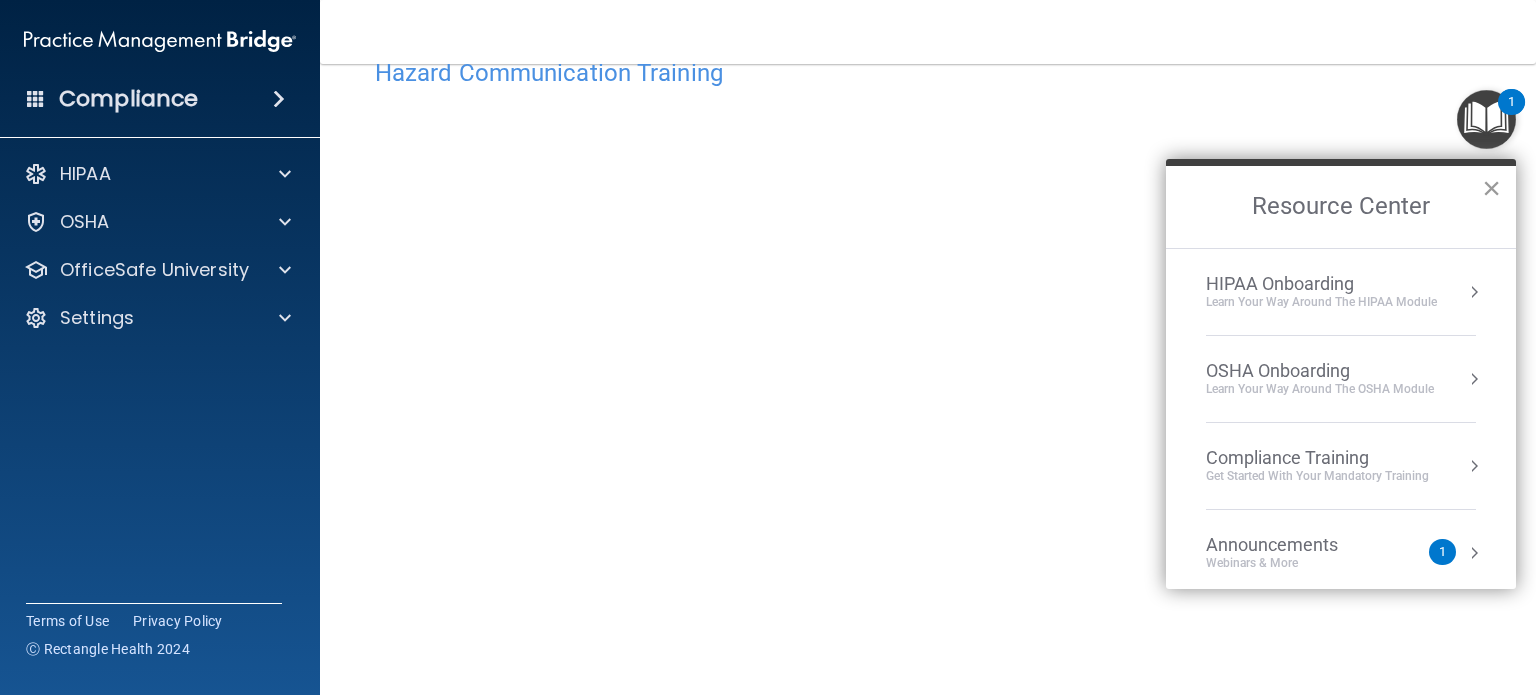 click on "×" at bounding box center (1491, 188) 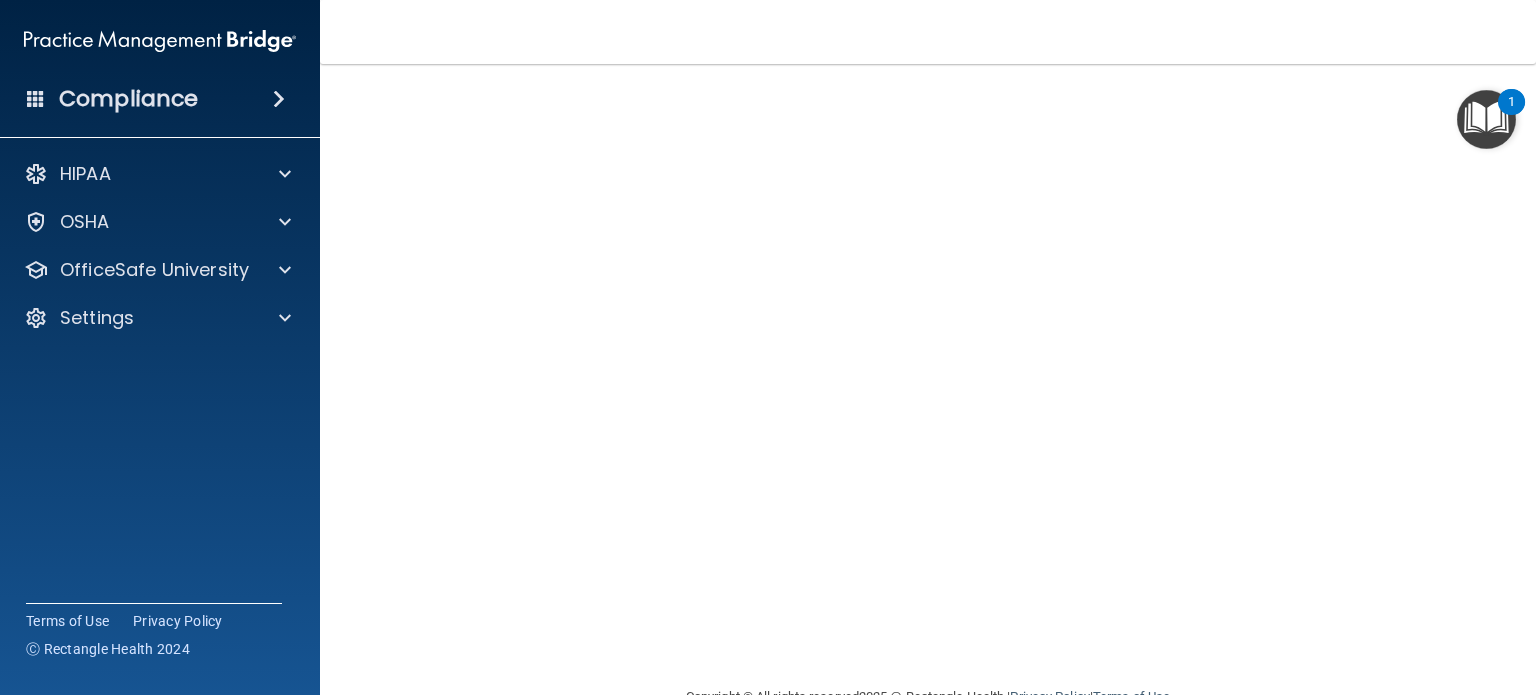 scroll, scrollTop: 206, scrollLeft: 0, axis: vertical 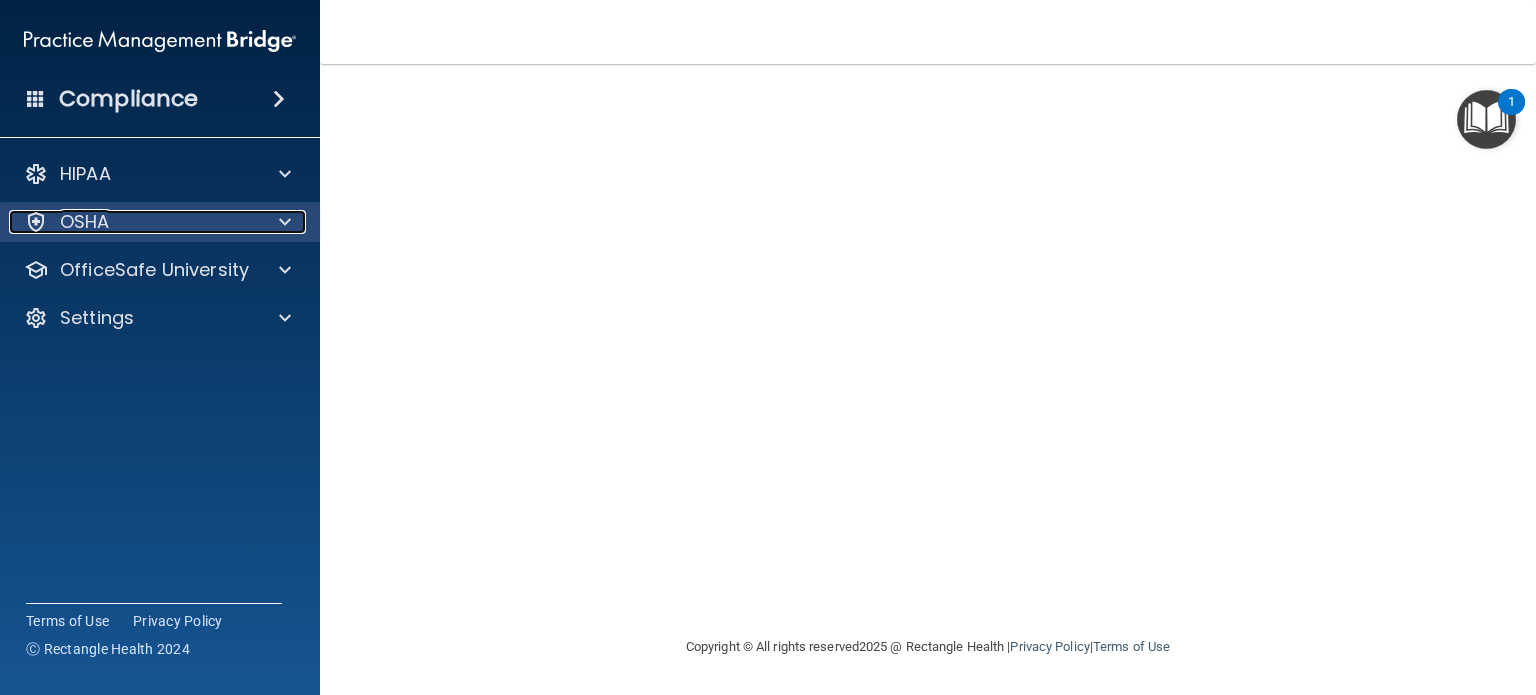 click on "OSHA" at bounding box center [133, 222] 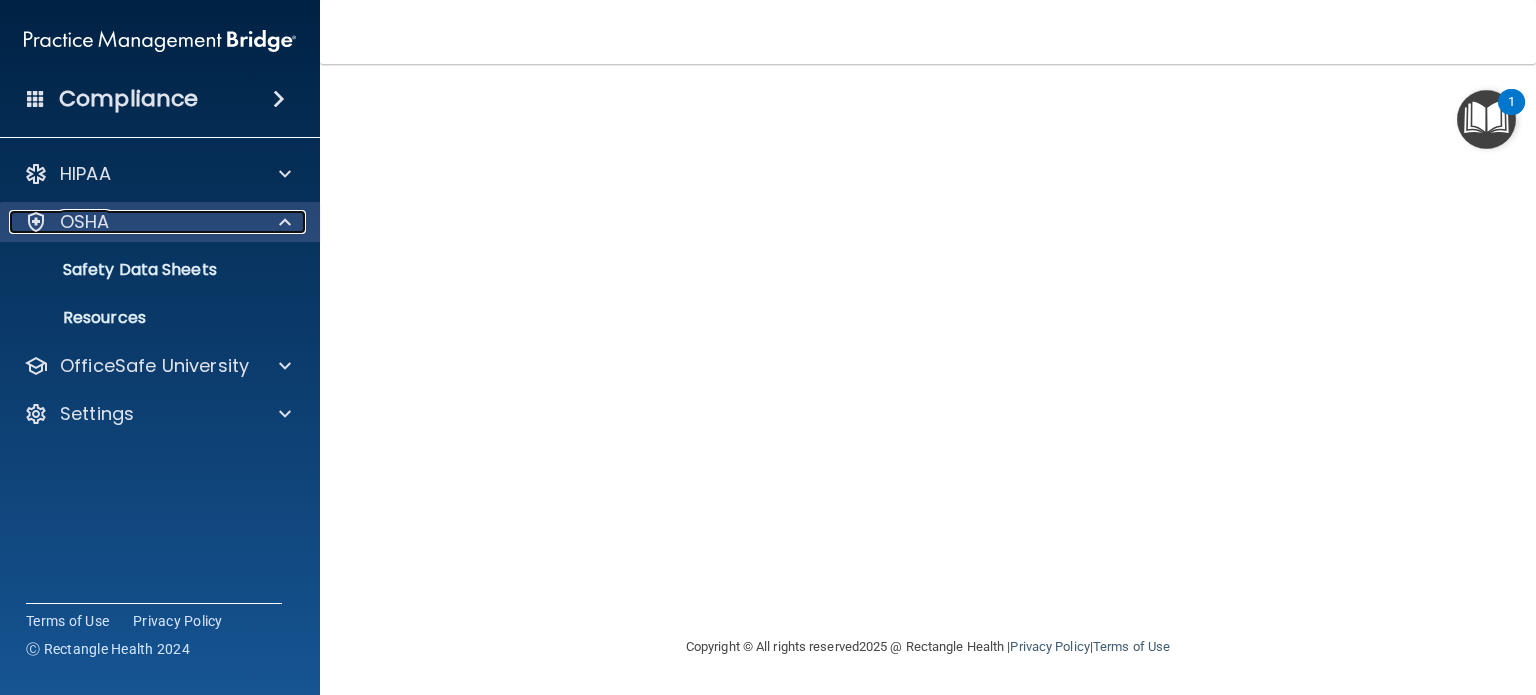click on "OSHA" at bounding box center [133, 222] 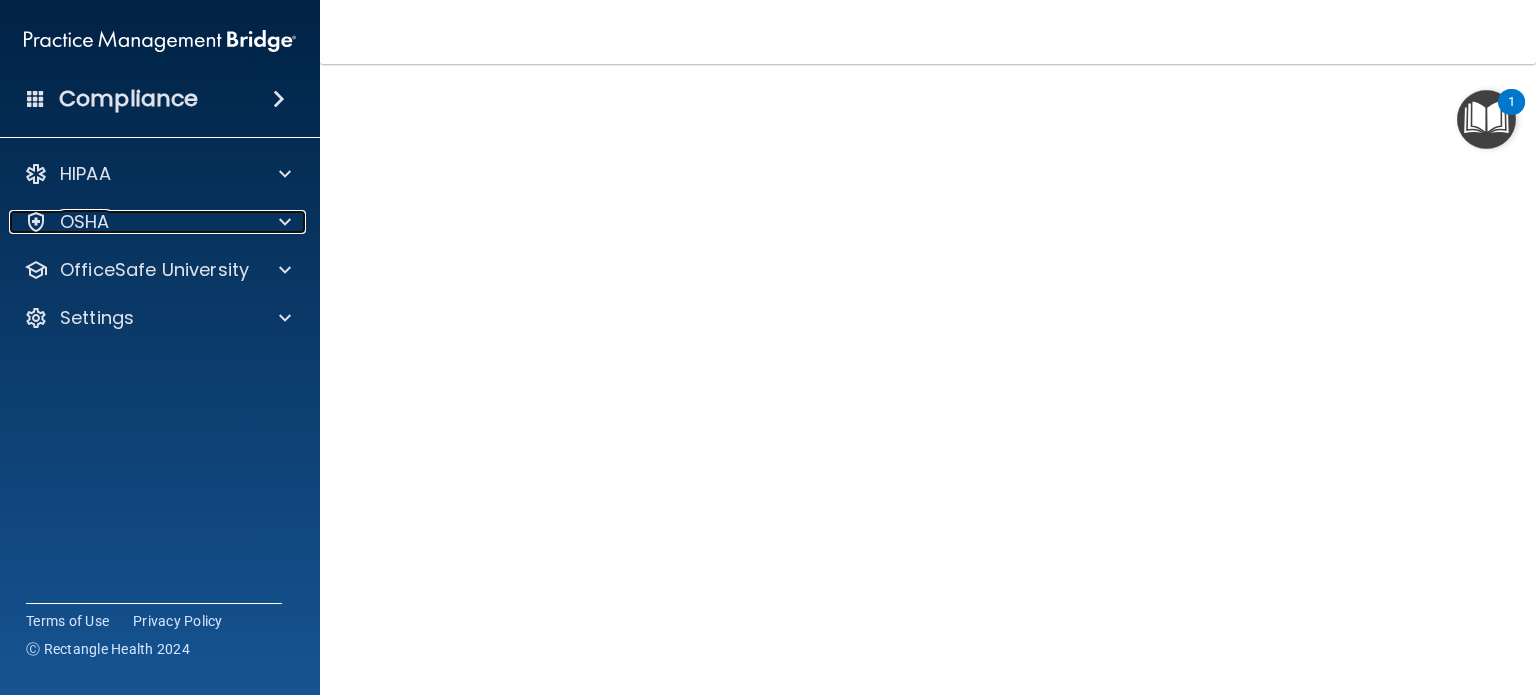 scroll, scrollTop: 6, scrollLeft: 0, axis: vertical 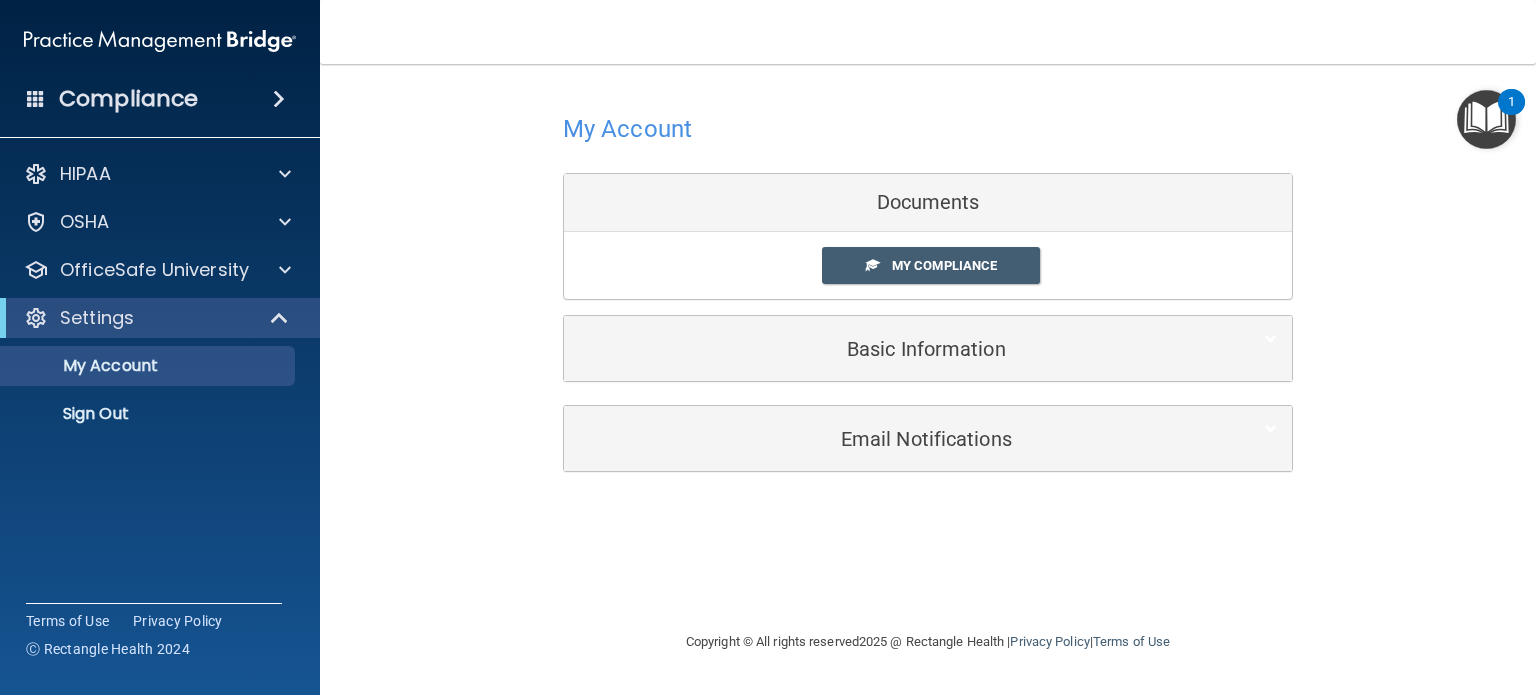 click at bounding box center (1486, 119) 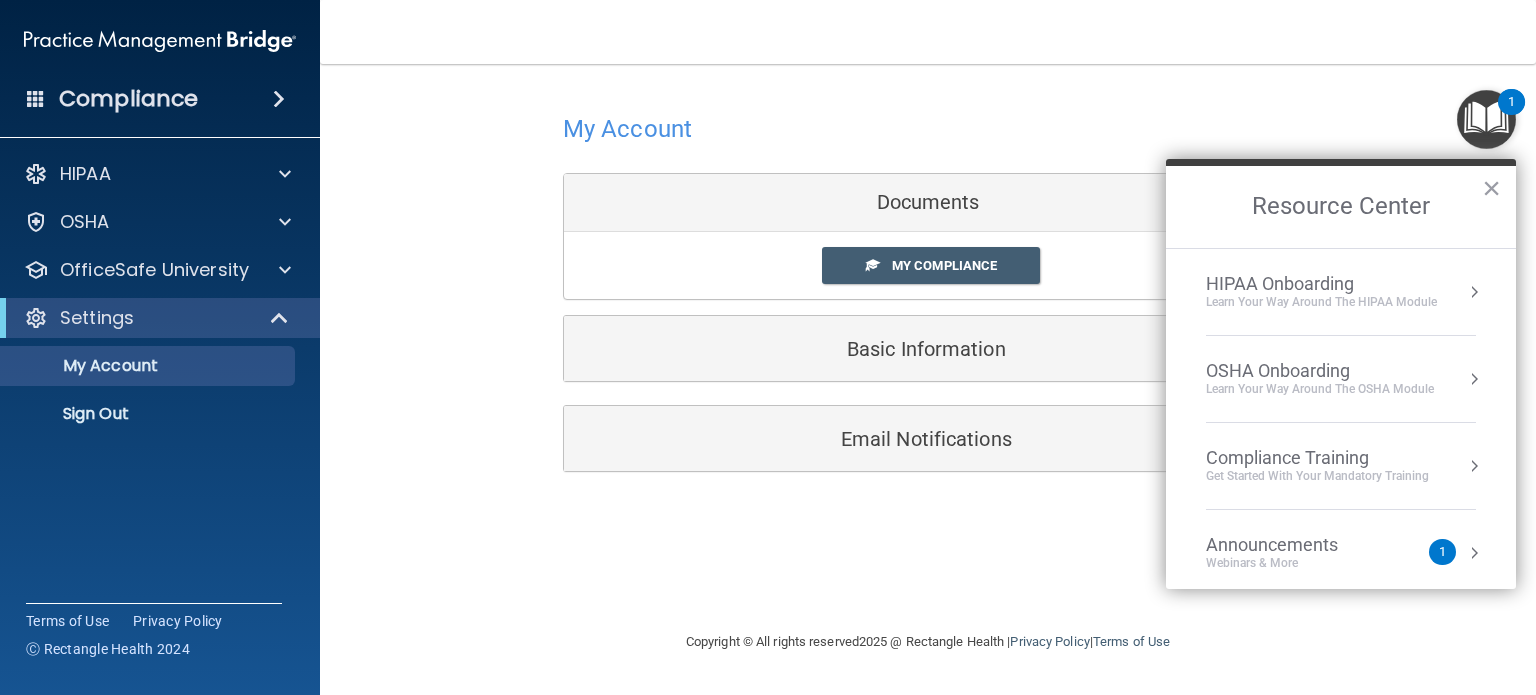 click on "Learn your way around the OSHA module" at bounding box center (1320, 389) 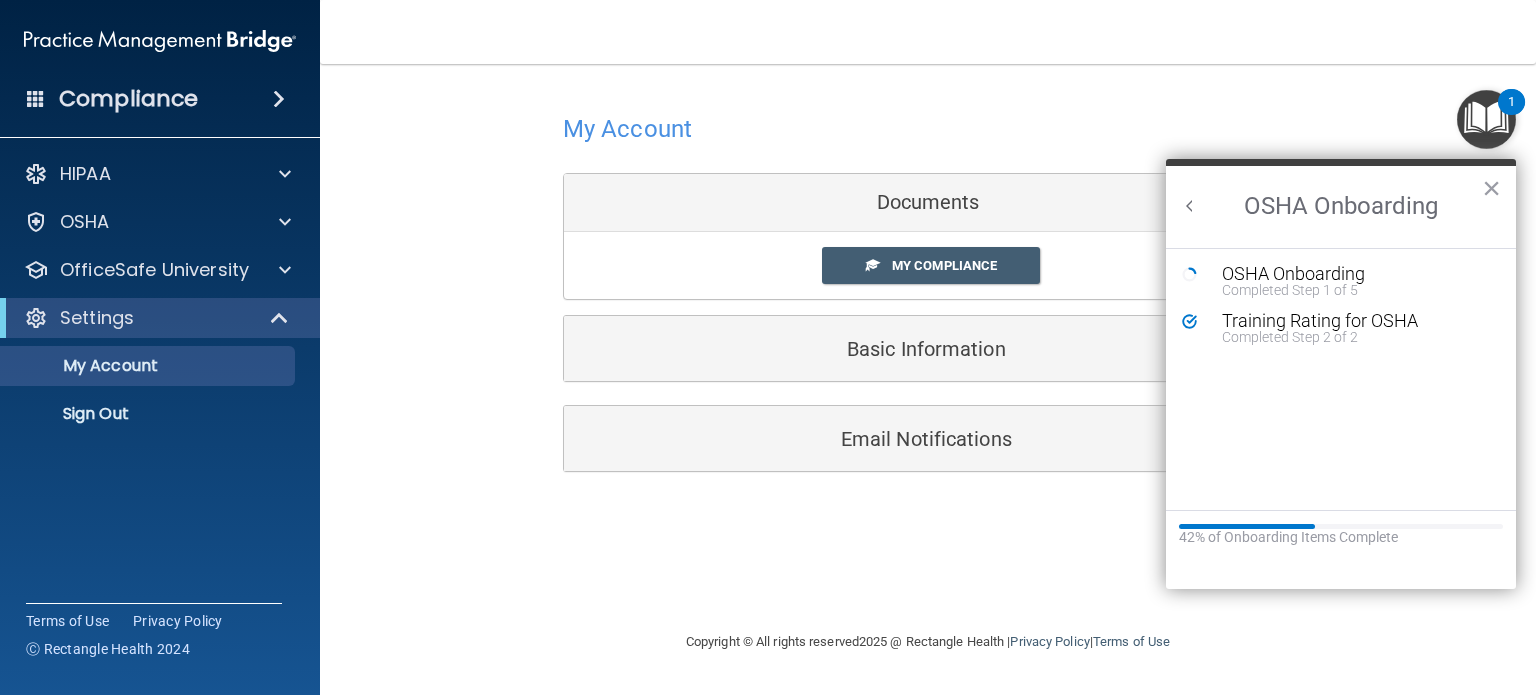 scroll, scrollTop: 0, scrollLeft: 0, axis: both 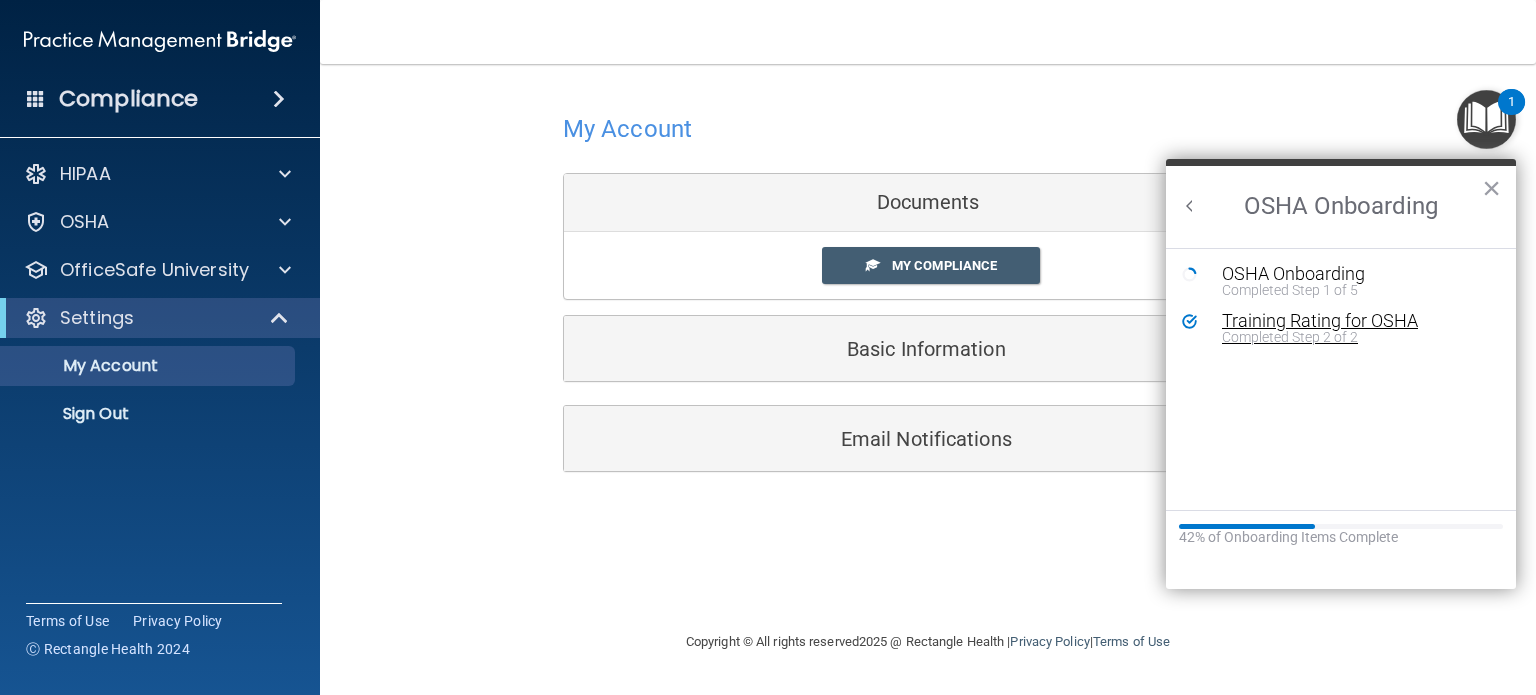 click on "Training Rating for OSHA" at bounding box center [1356, 321] 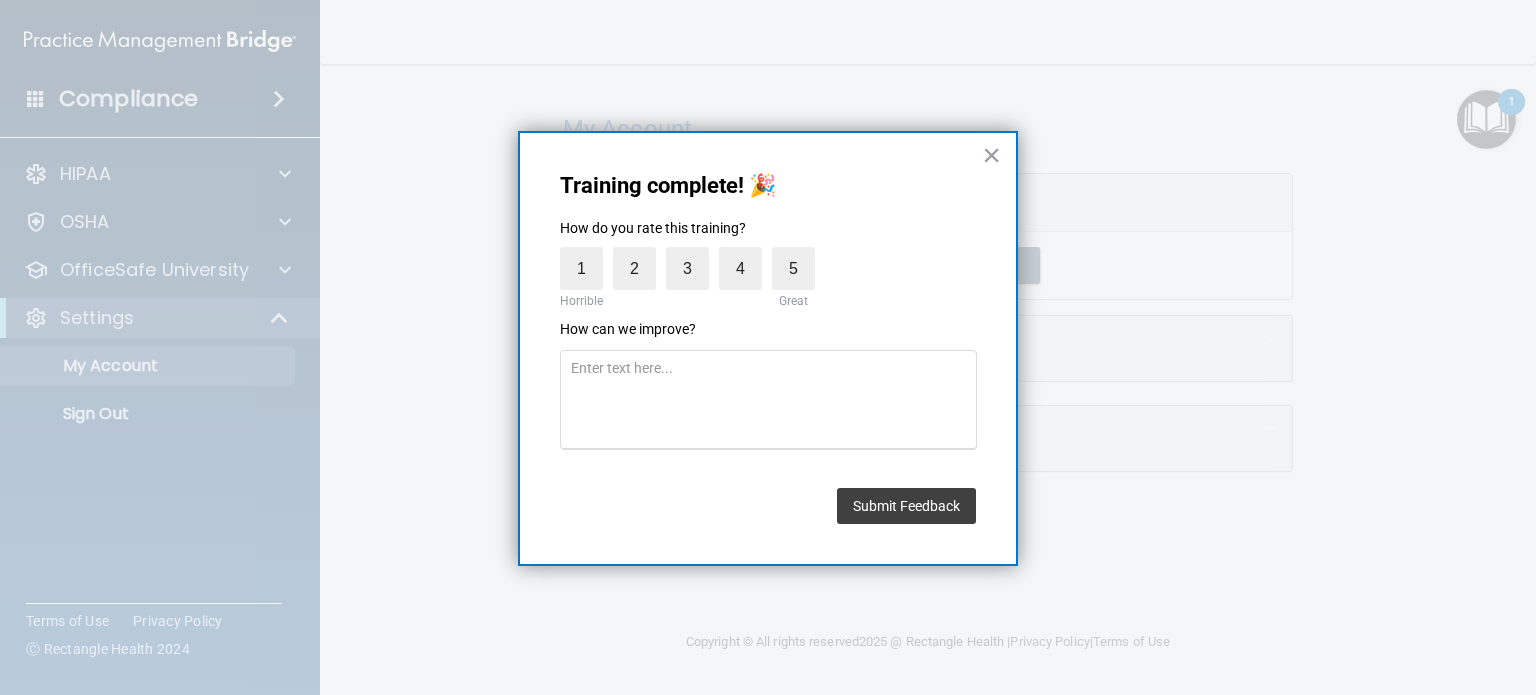 click on "Training complete! 🎉 How do you rate this training? 1 Horrible 2 3 4 5 Great How can we improve? Submit Feedback ×" at bounding box center (768, 348) 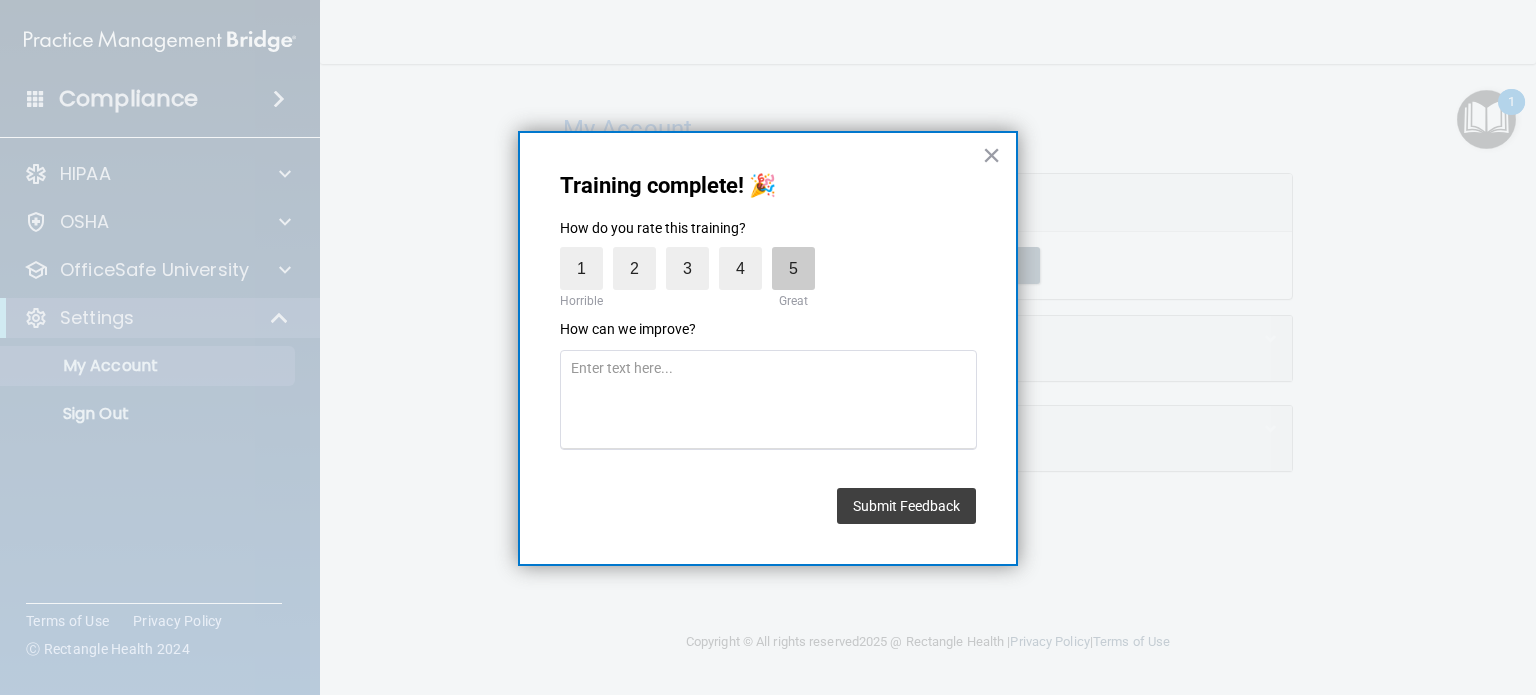 click on "5" at bounding box center (793, 268) 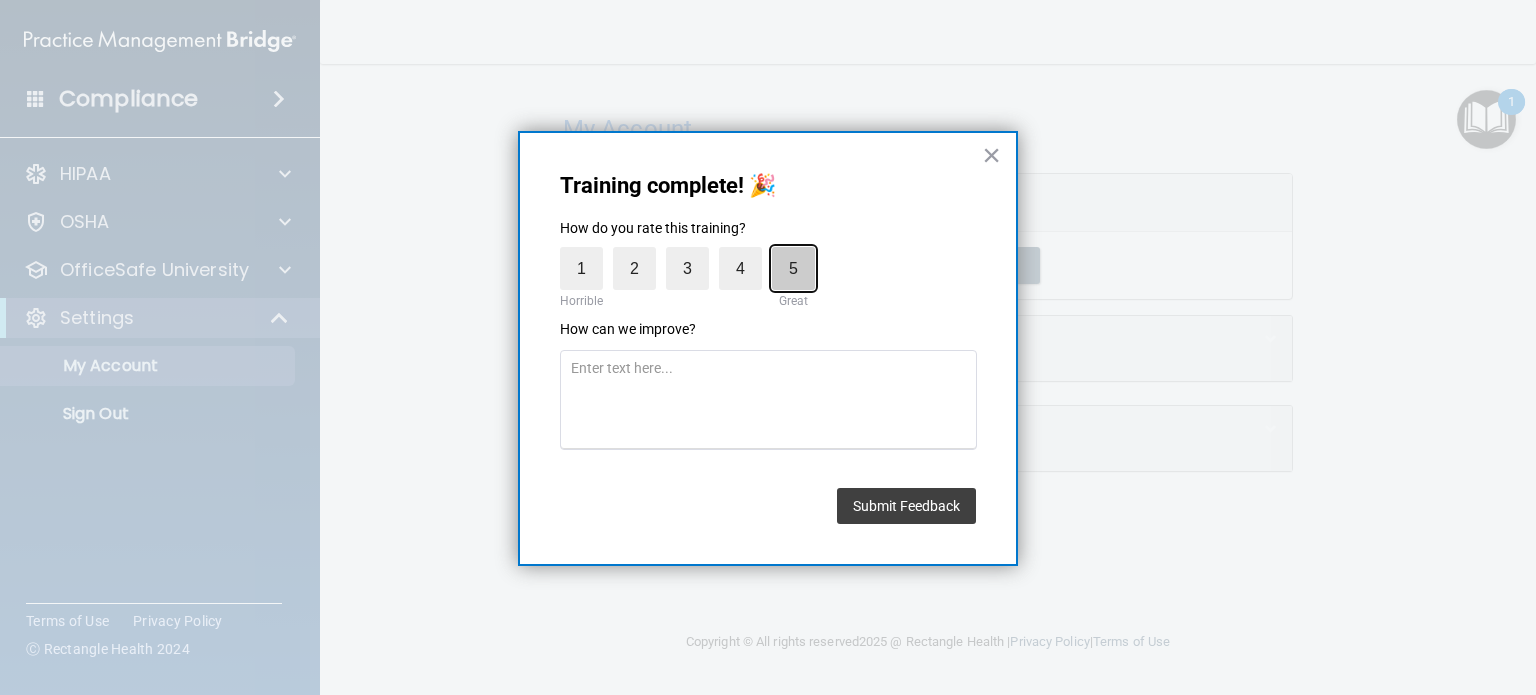 click on "5" at bounding box center [747, 252] 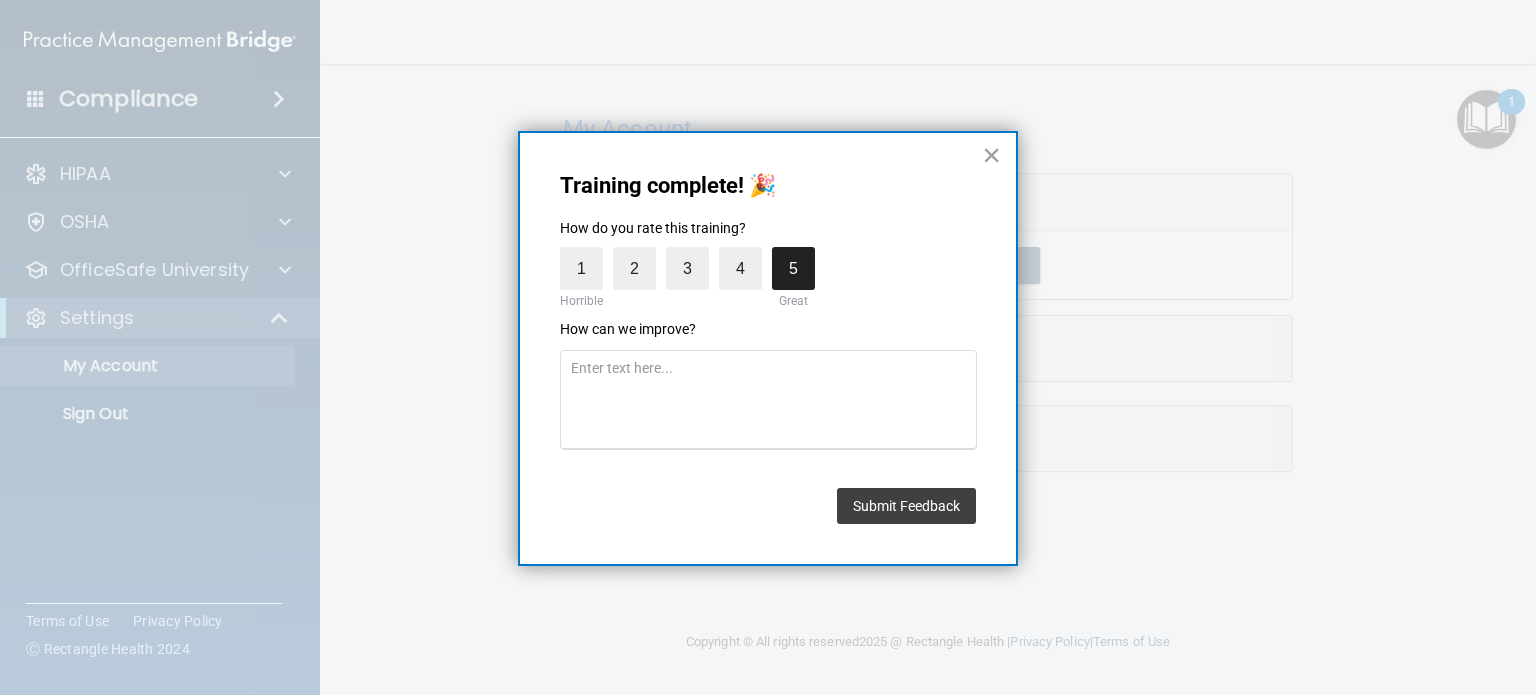 click on "Submit Feedback" at bounding box center (768, 501) 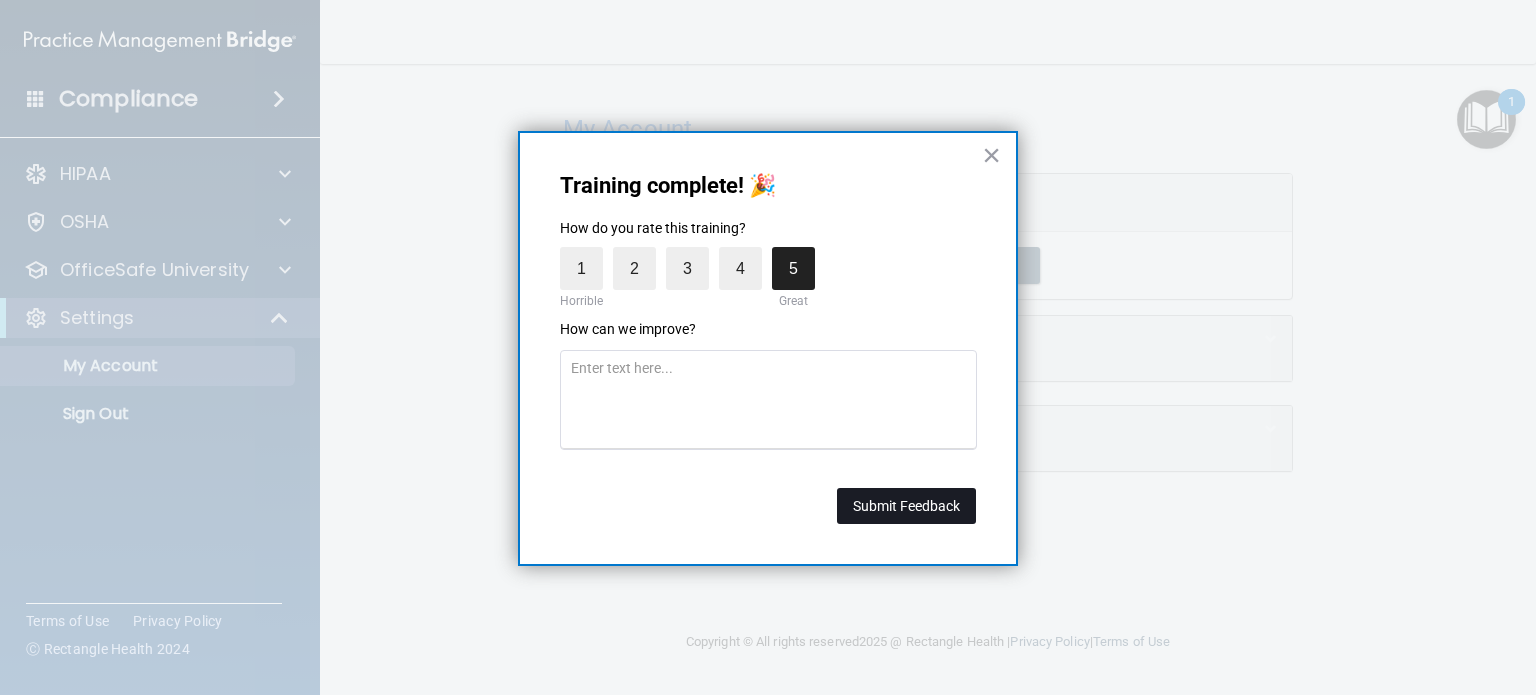 click on "Submit Feedback" at bounding box center (906, 506) 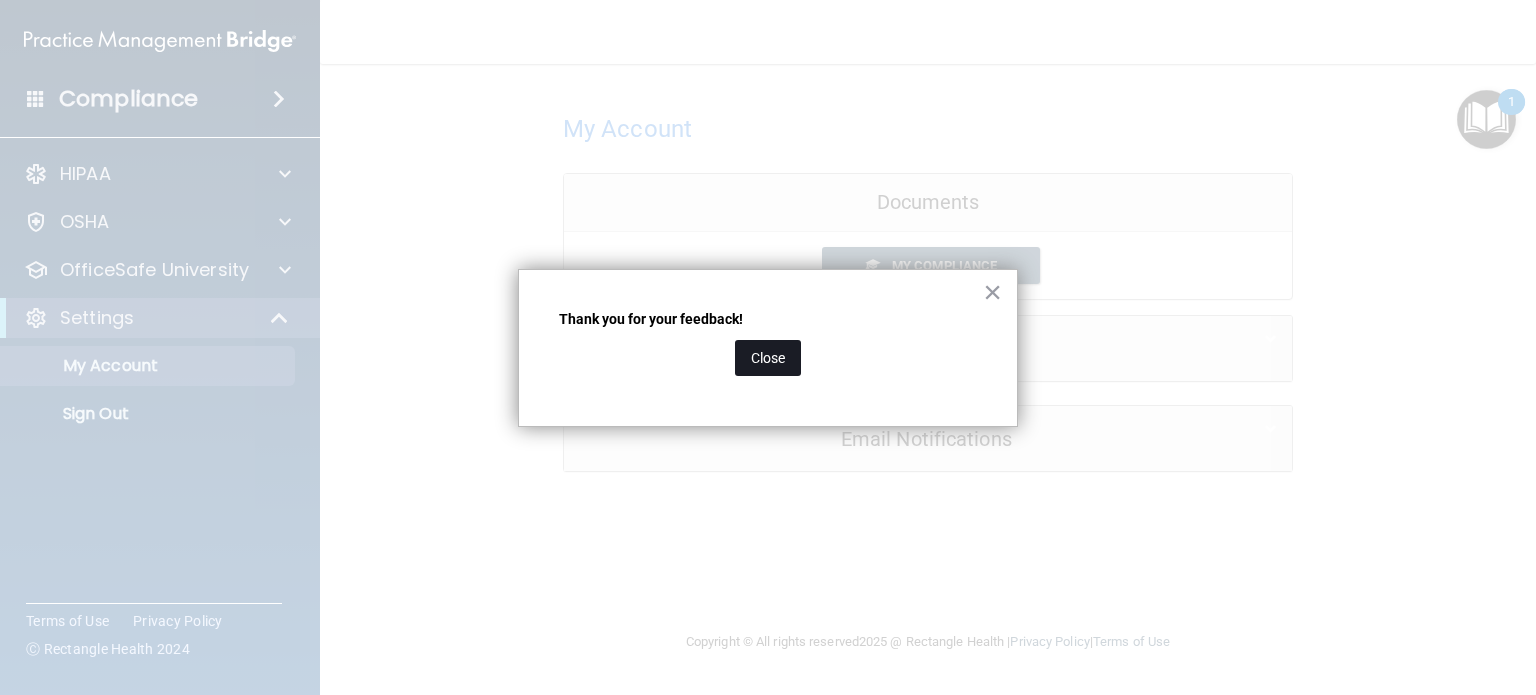 click on "Close" at bounding box center [768, 358] 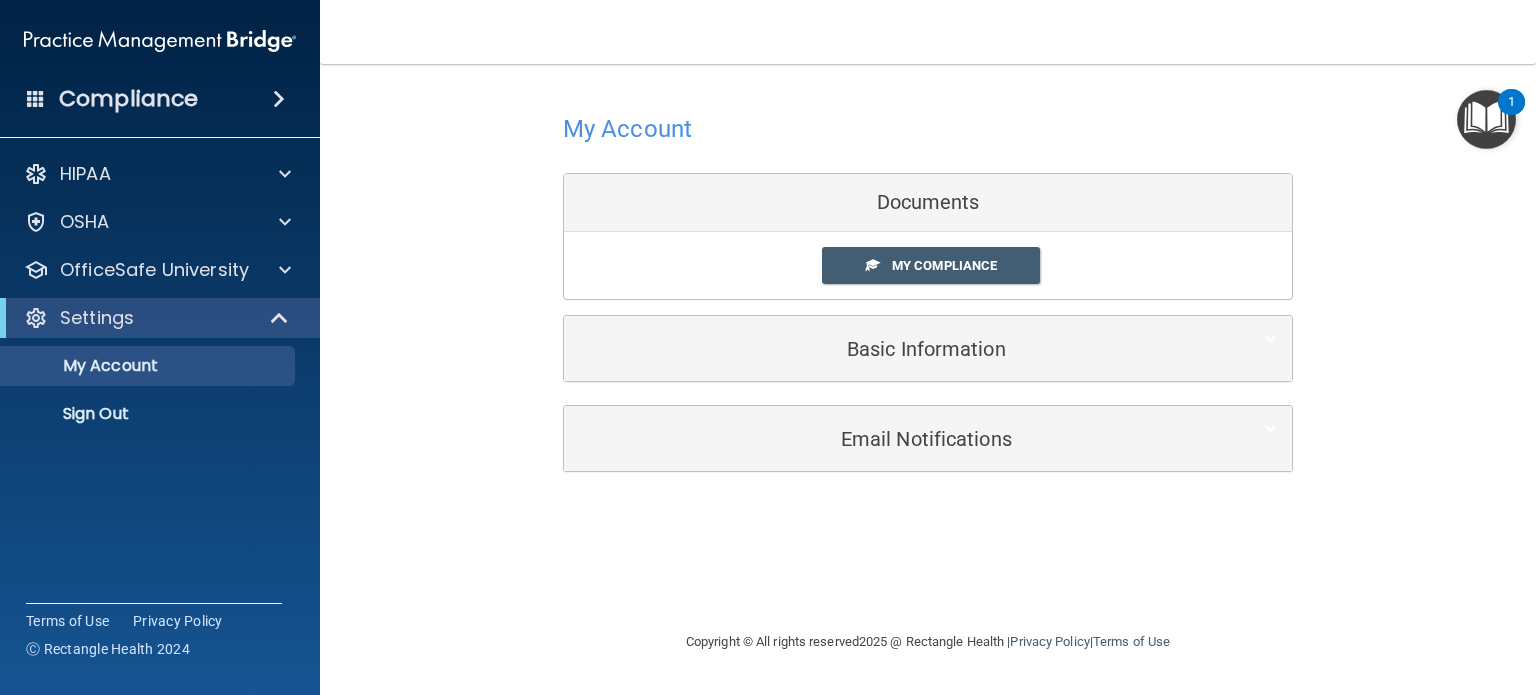 click at bounding box center (1486, 119) 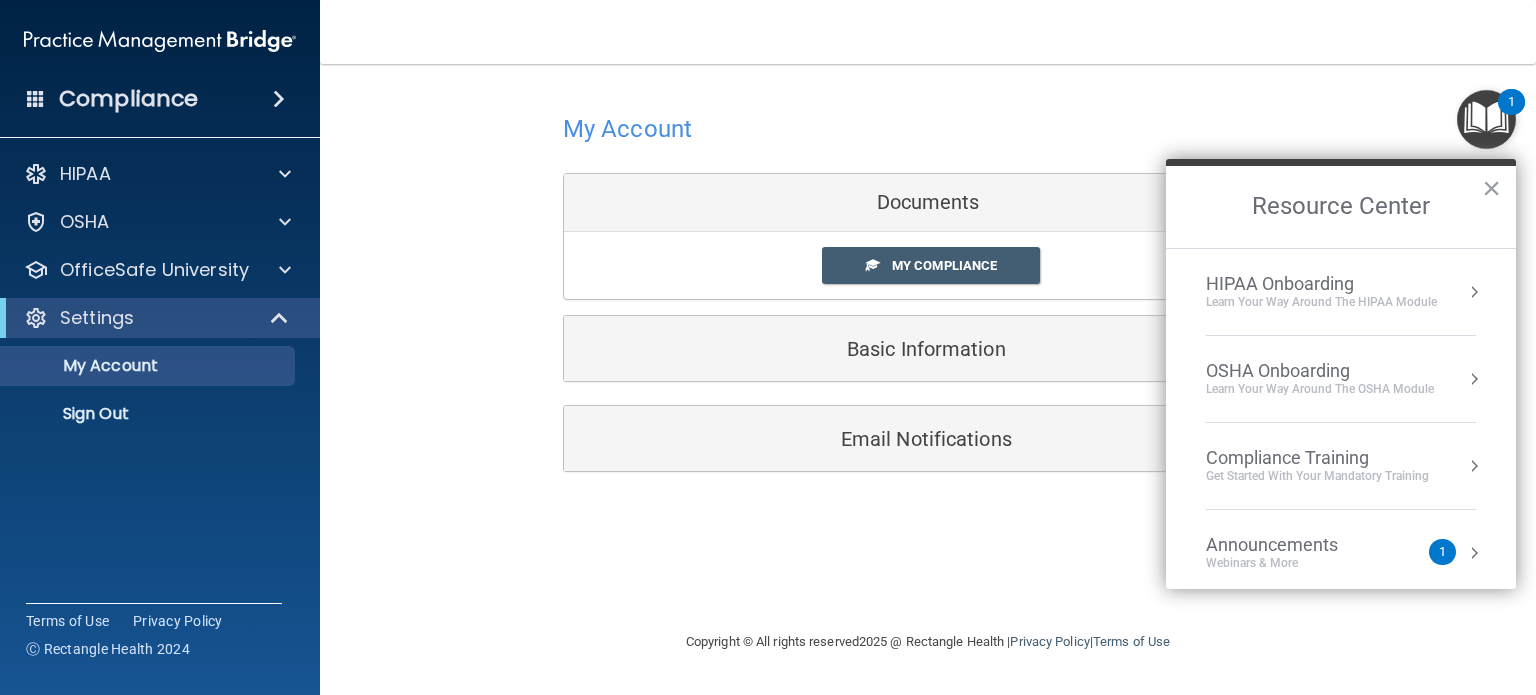 click on "Learn your way around the OSHA module" at bounding box center [1320, 389] 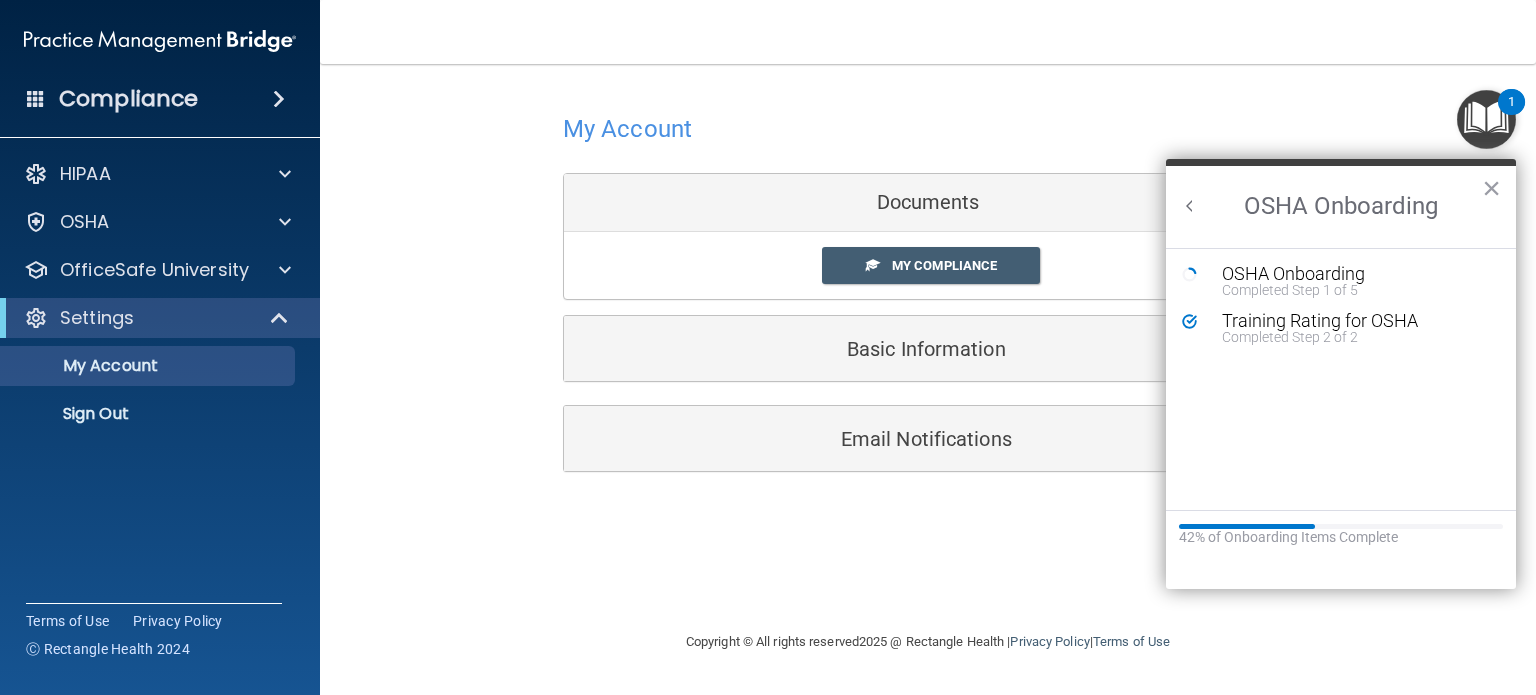 scroll, scrollTop: 0, scrollLeft: 0, axis: both 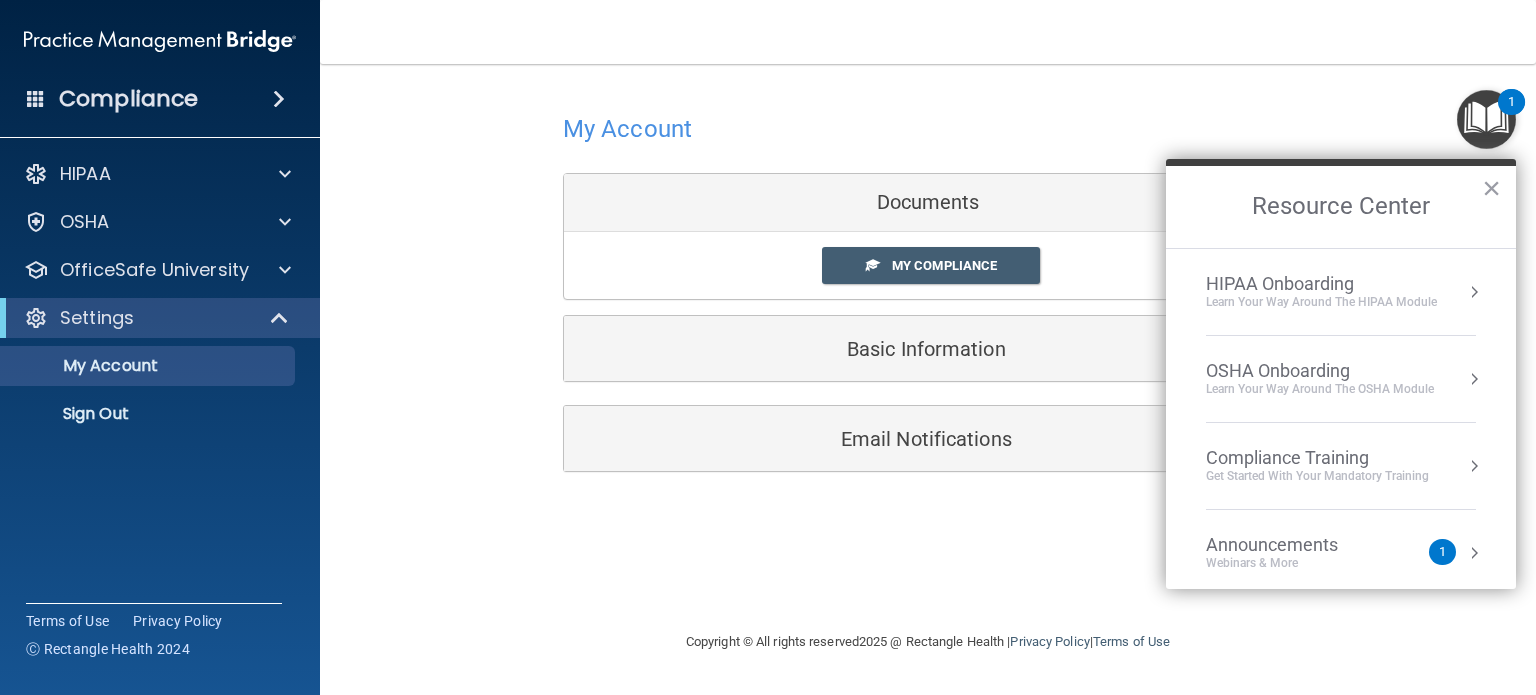 click on "Compliance Training" at bounding box center (1317, 458) 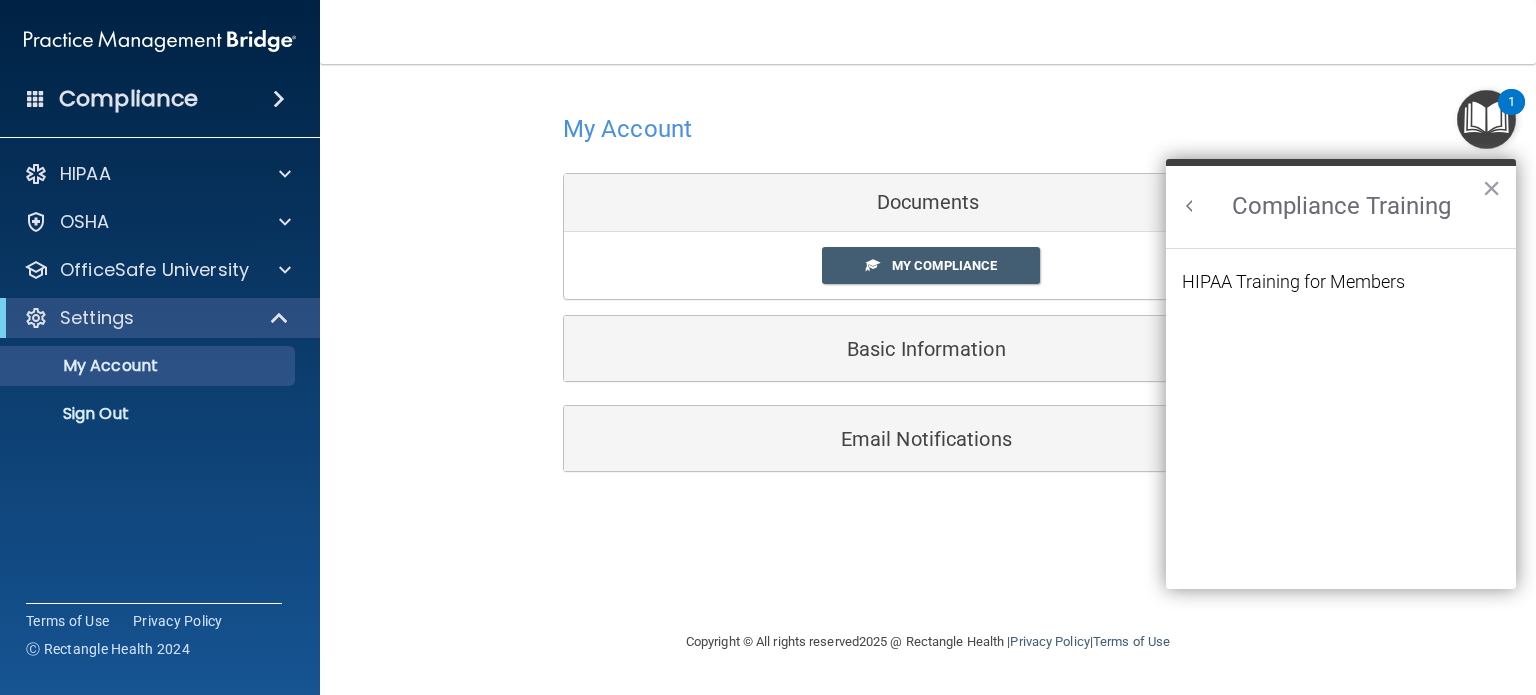scroll, scrollTop: 0, scrollLeft: 0, axis: both 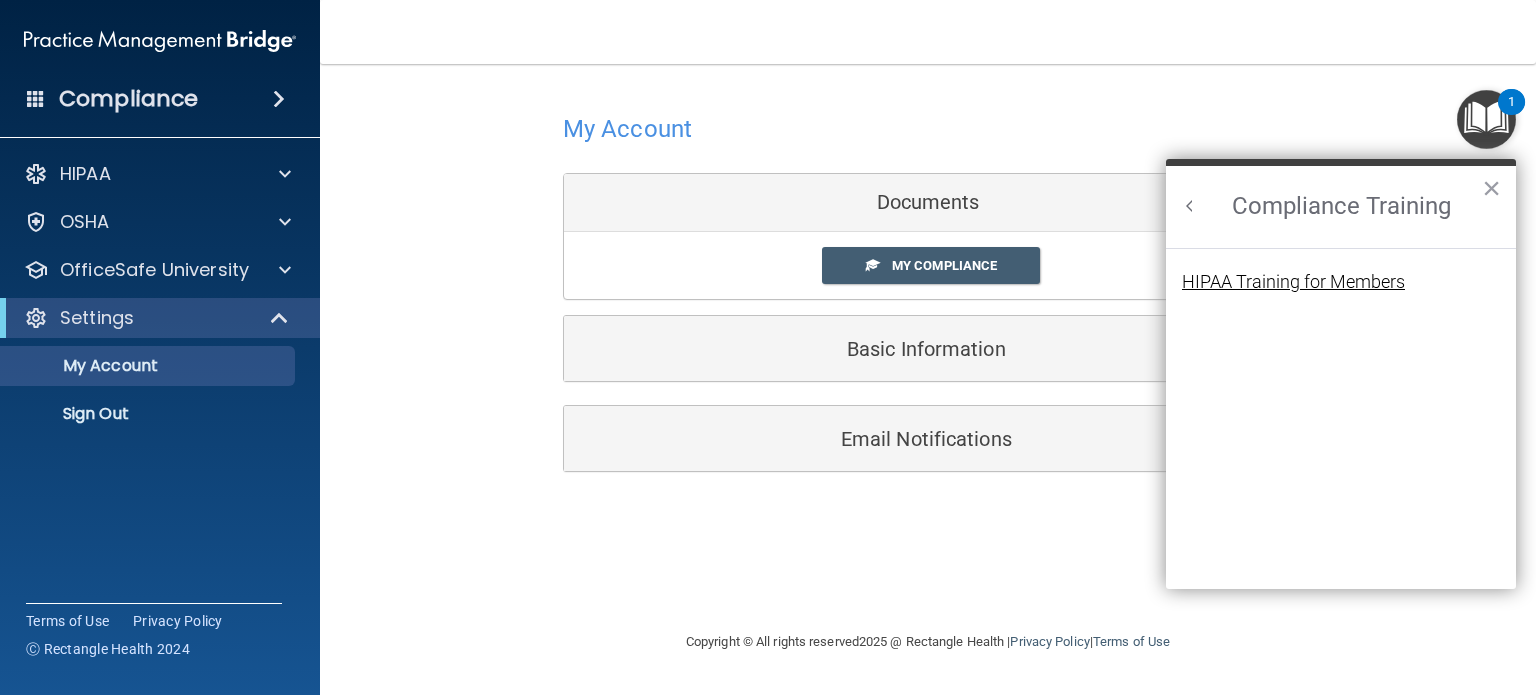 click on "HIPAA Training for Members" at bounding box center [1293, 282] 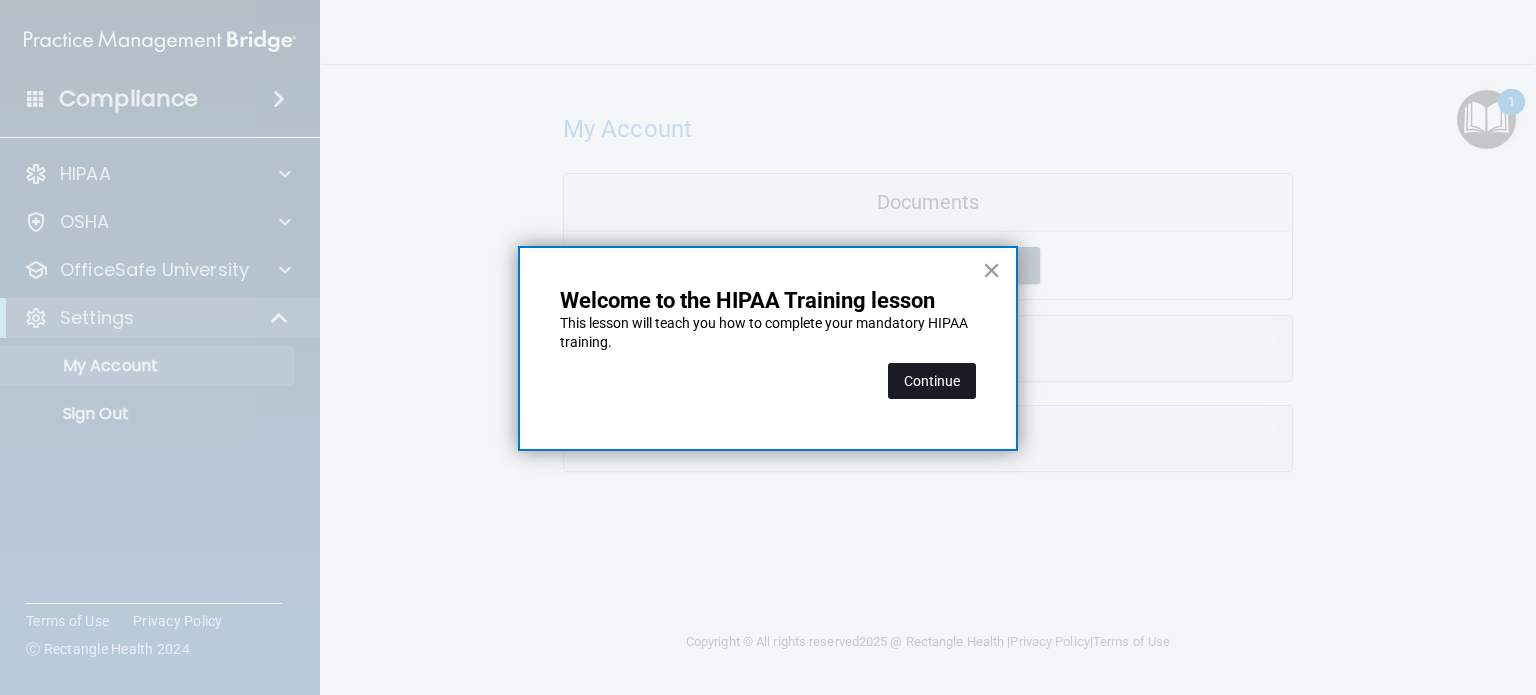 click on "Continue" at bounding box center (932, 381) 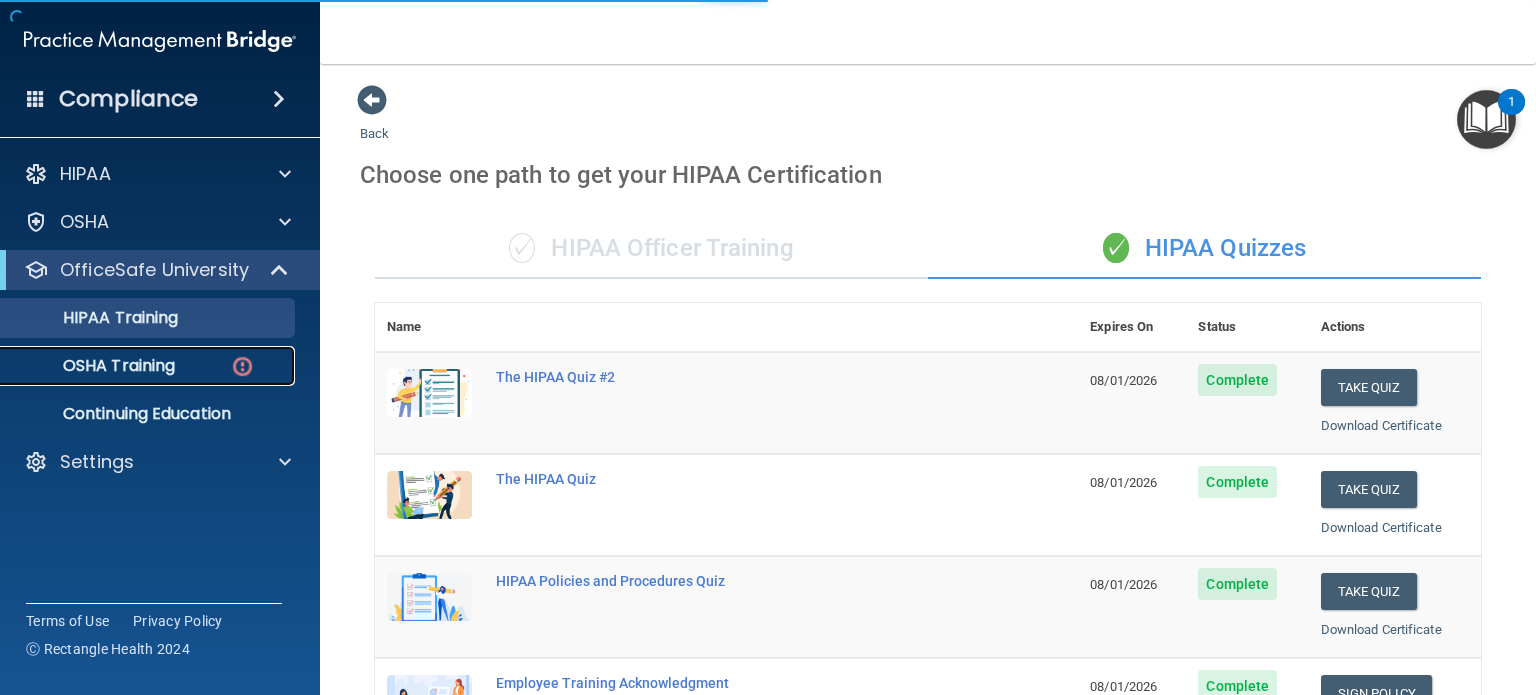 click on "OSHA Training" at bounding box center (94, 366) 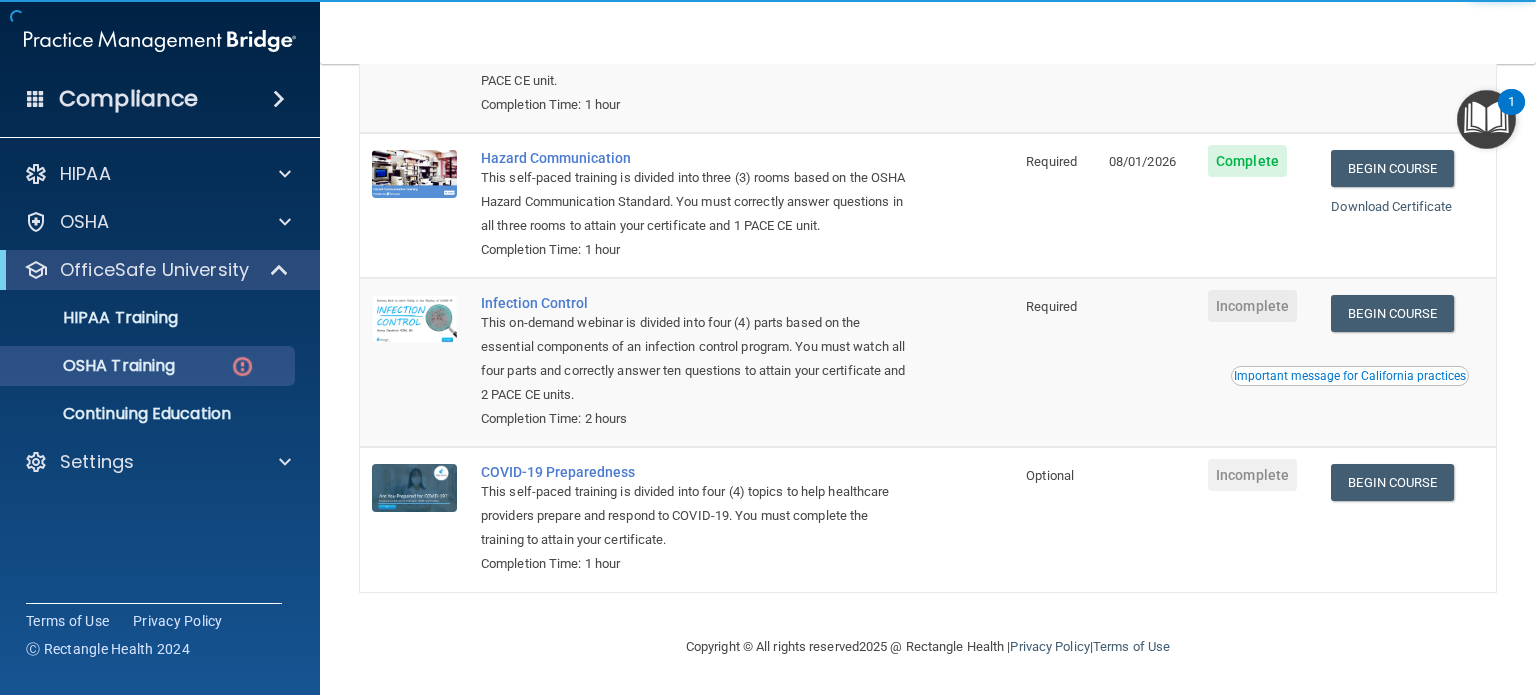 scroll, scrollTop: 343, scrollLeft: 0, axis: vertical 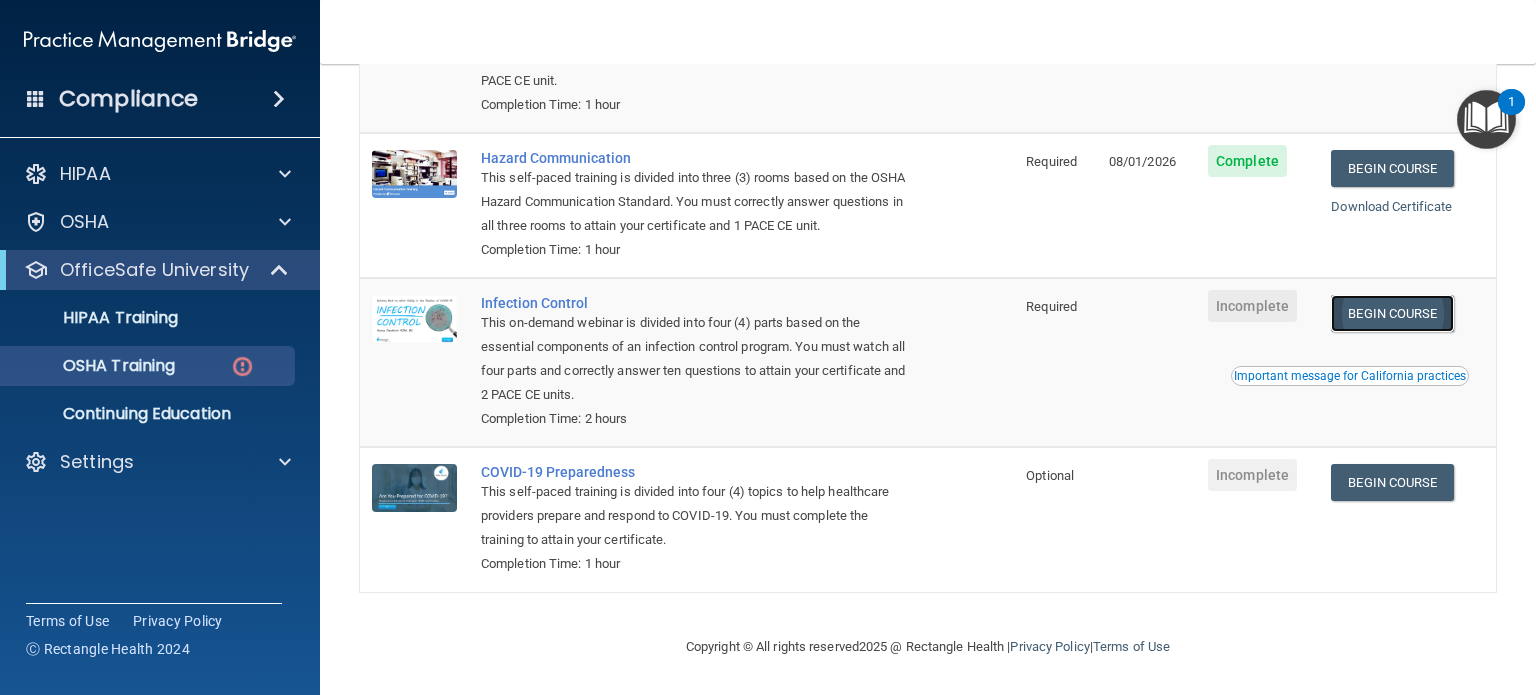 click on "Begin Course" at bounding box center (1392, 313) 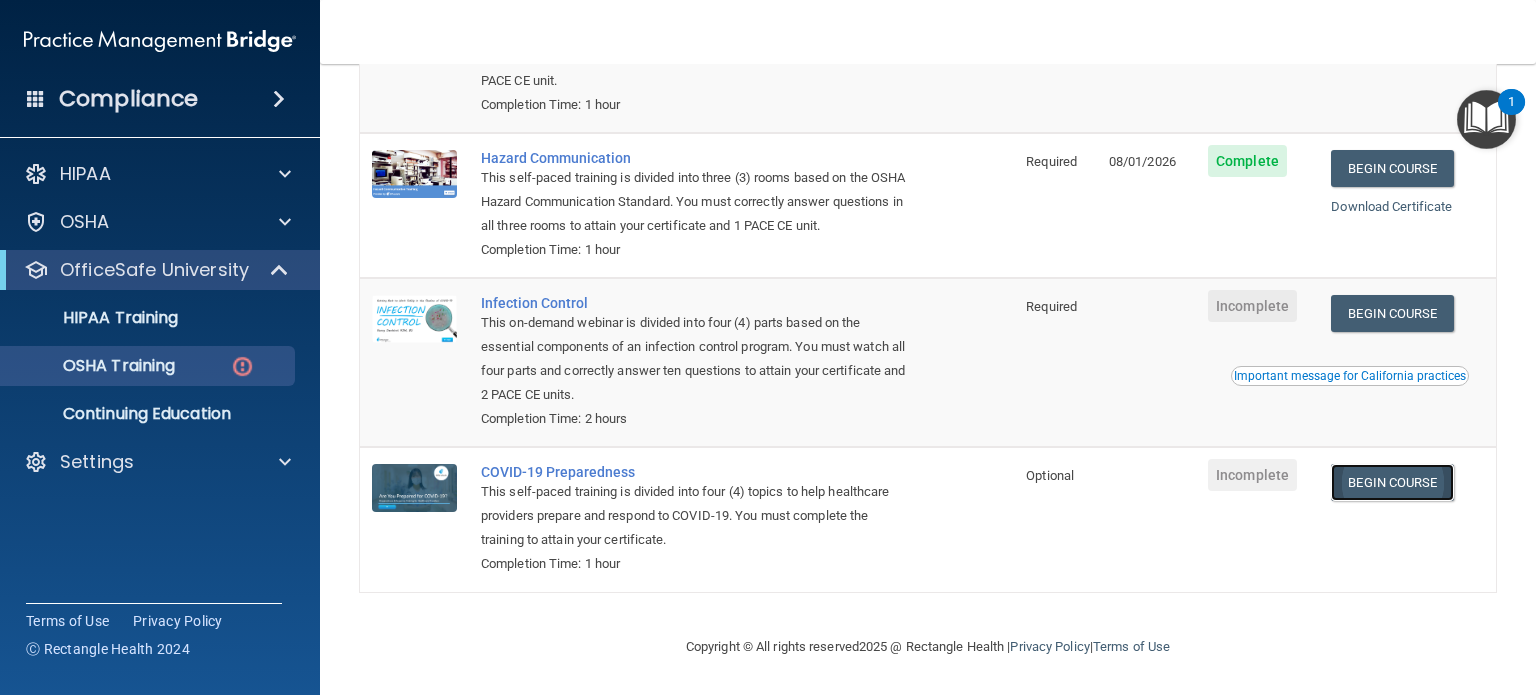 click on "Begin Course" at bounding box center [1392, 482] 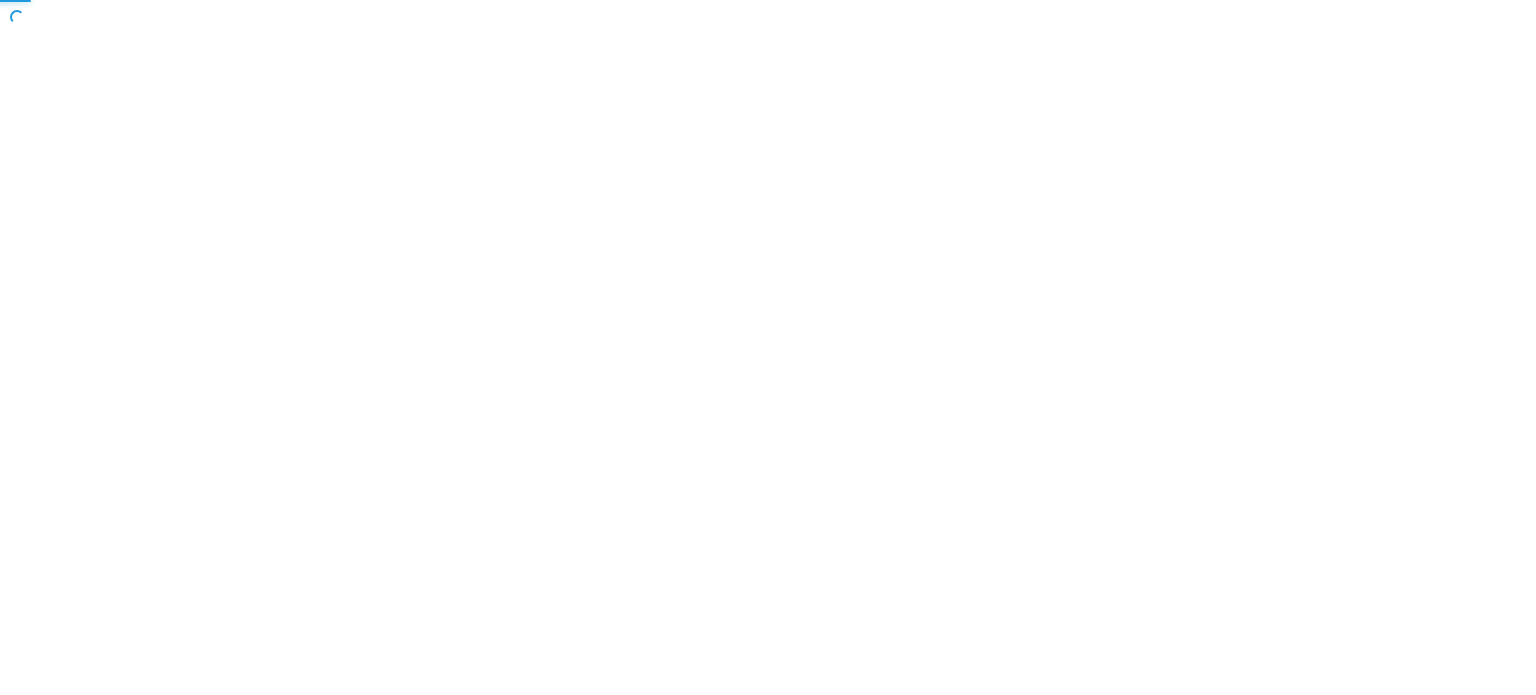 scroll, scrollTop: 0, scrollLeft: 0, axis: both 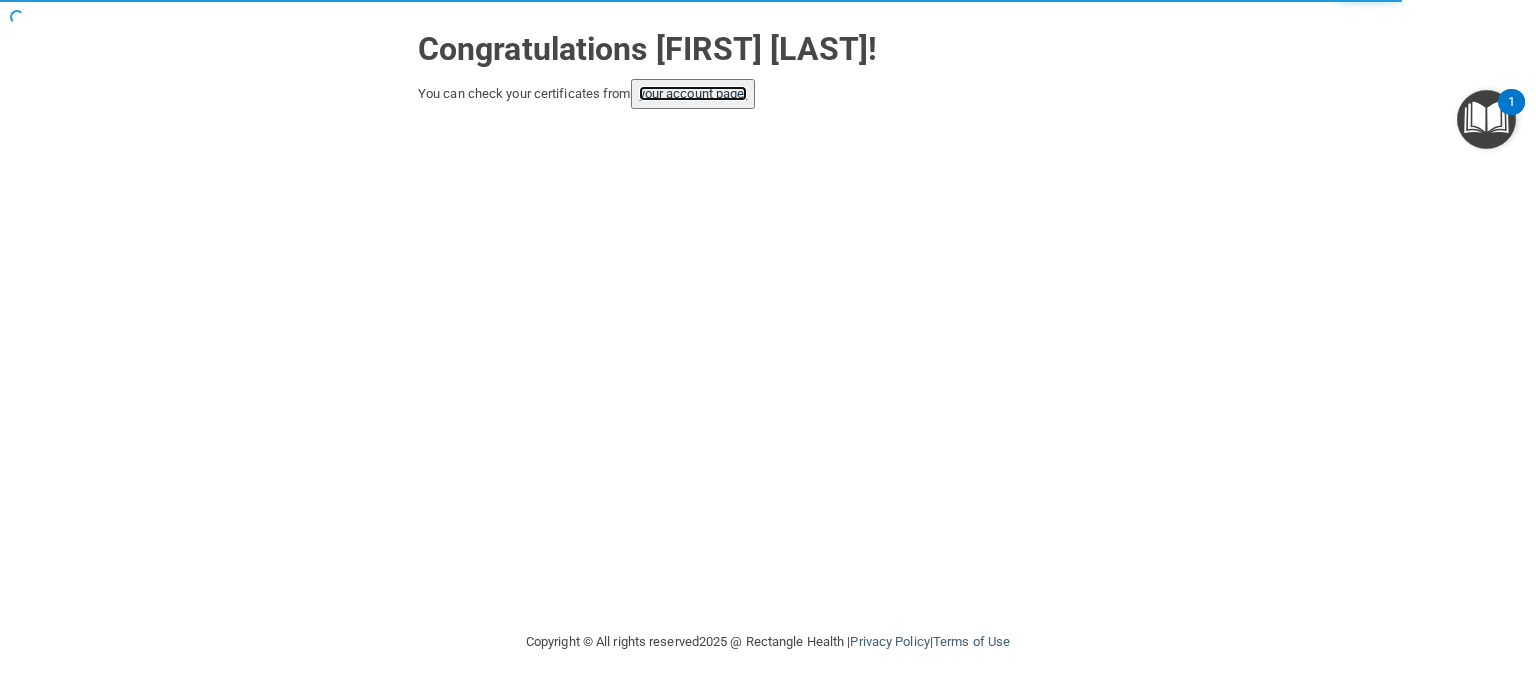 click on "your account page!" at bounding box center (693, 93) 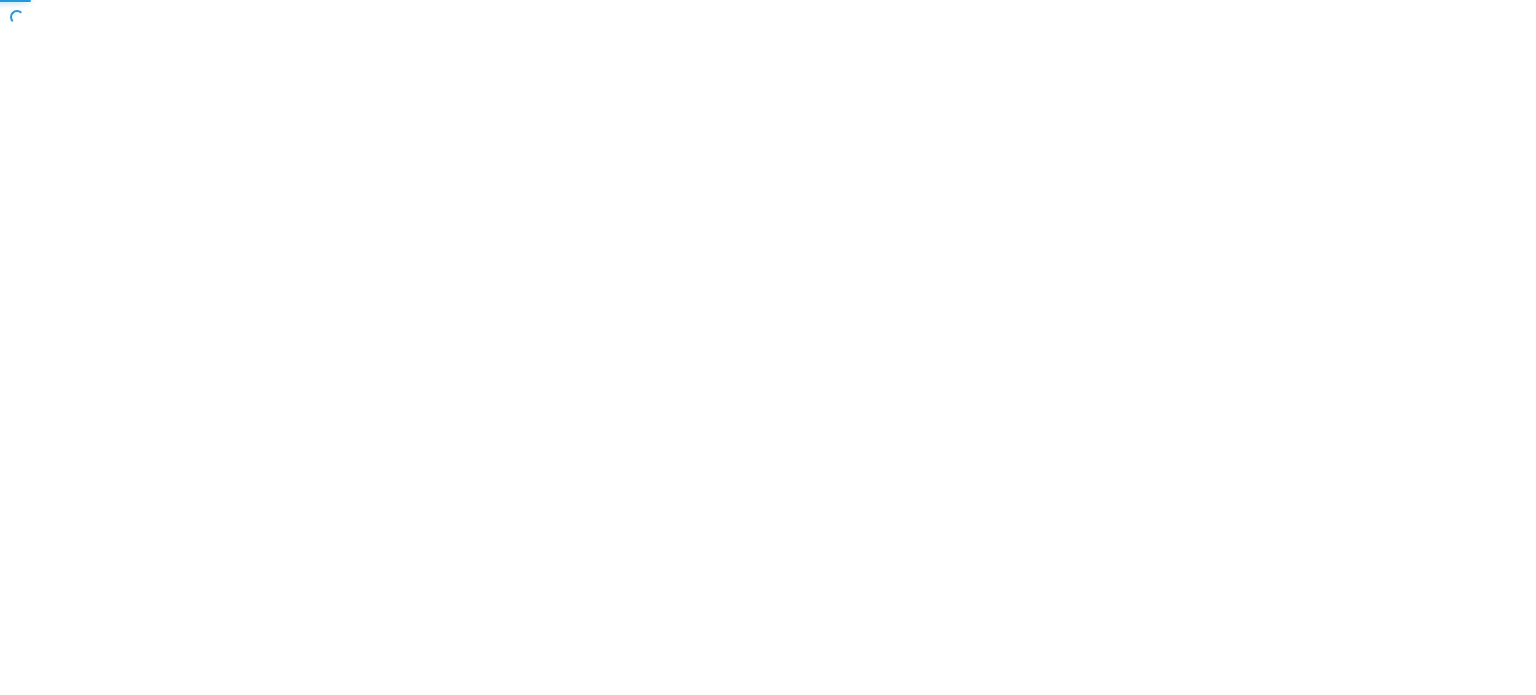 scroll, scrollTop: 0, scrollLeft: 0, axis: both 